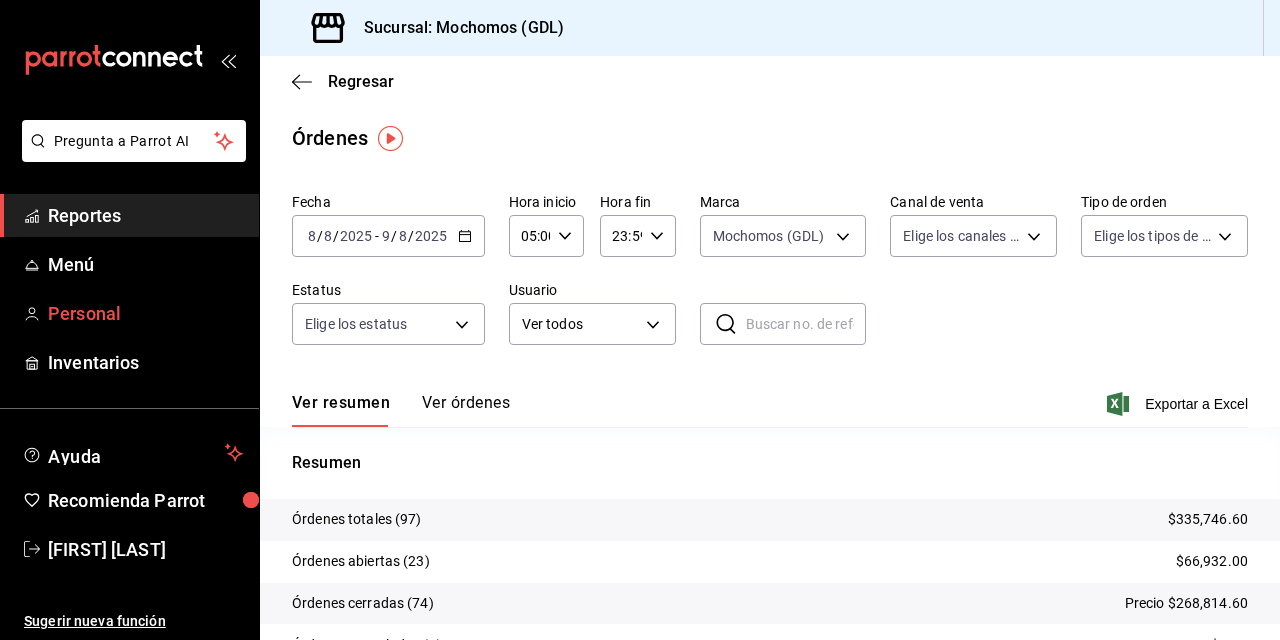 scroll, scrollTop: 0, scrollLeft: 0, axis: both 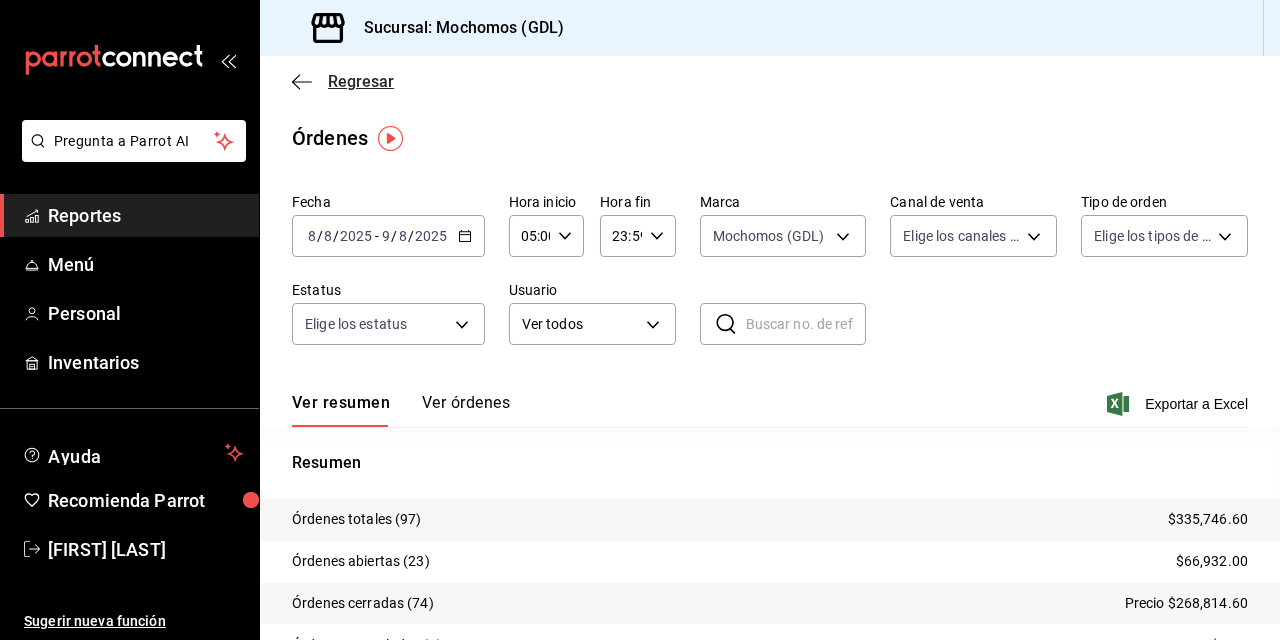 click 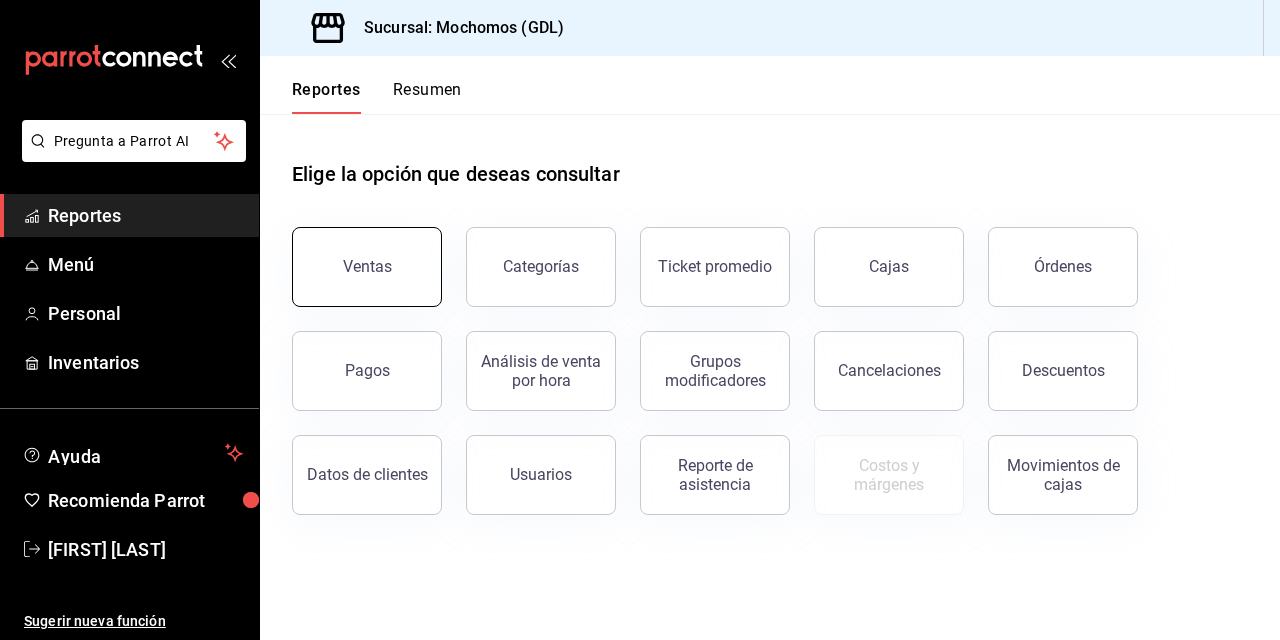 click on "Ventas" at bounding box center (367, 266) 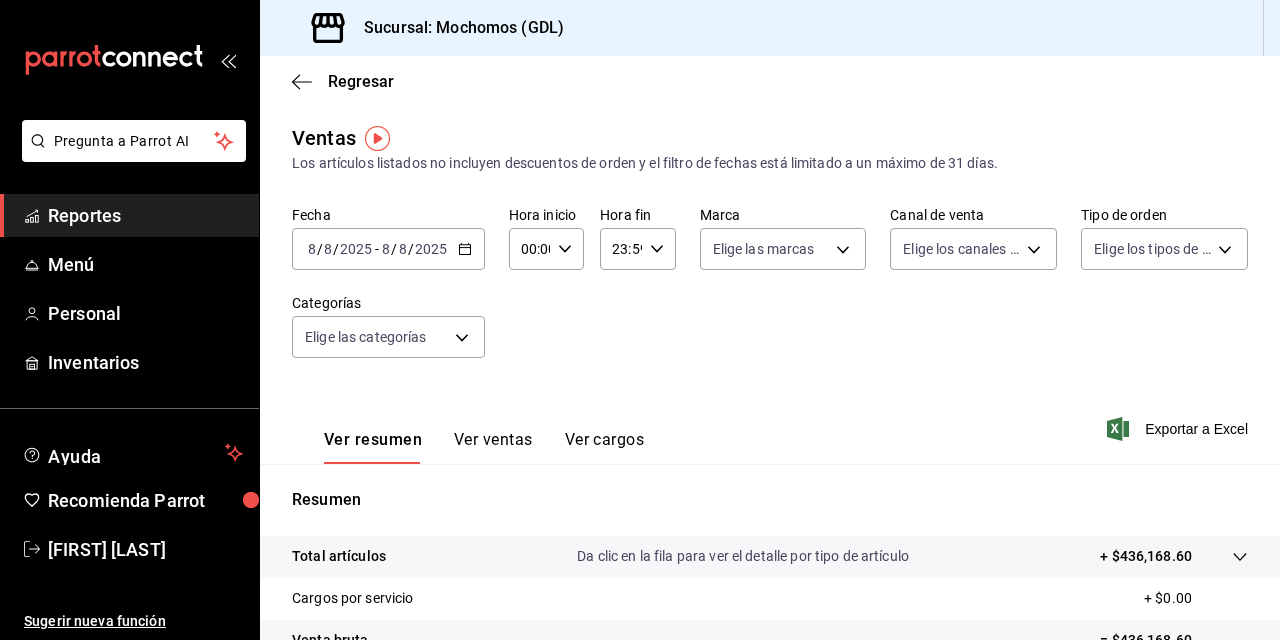 click on "2025" at bounding box center (356, 249) 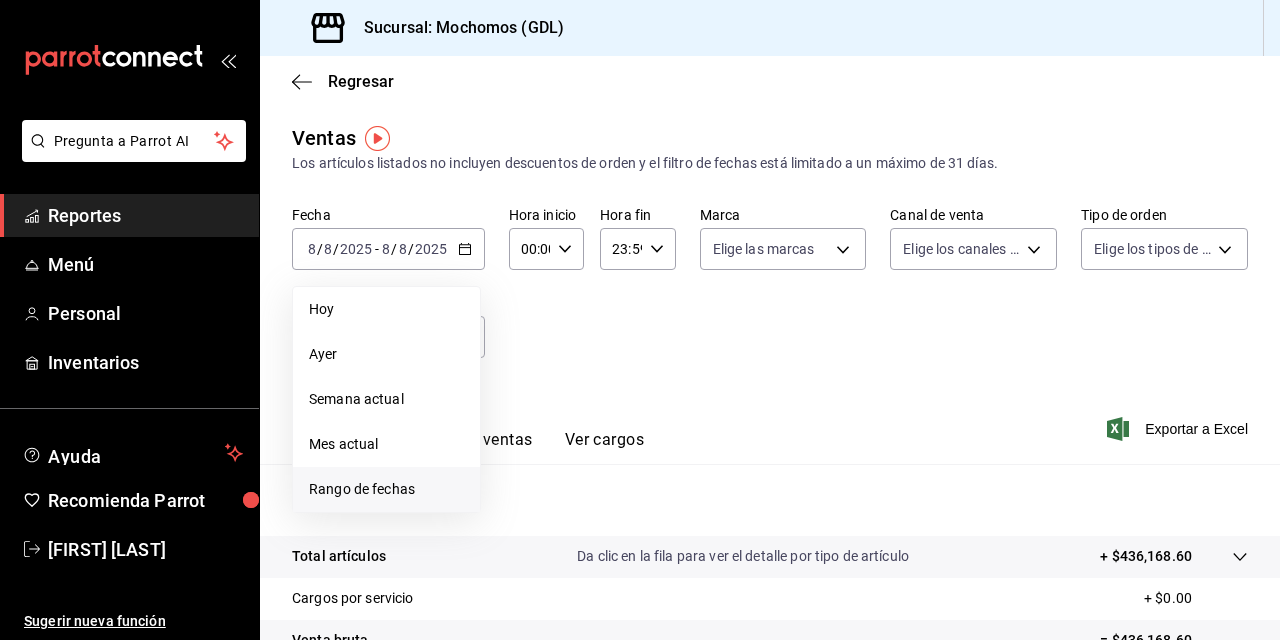 click on "Rango de fechas" at bounding box center (386, 489) 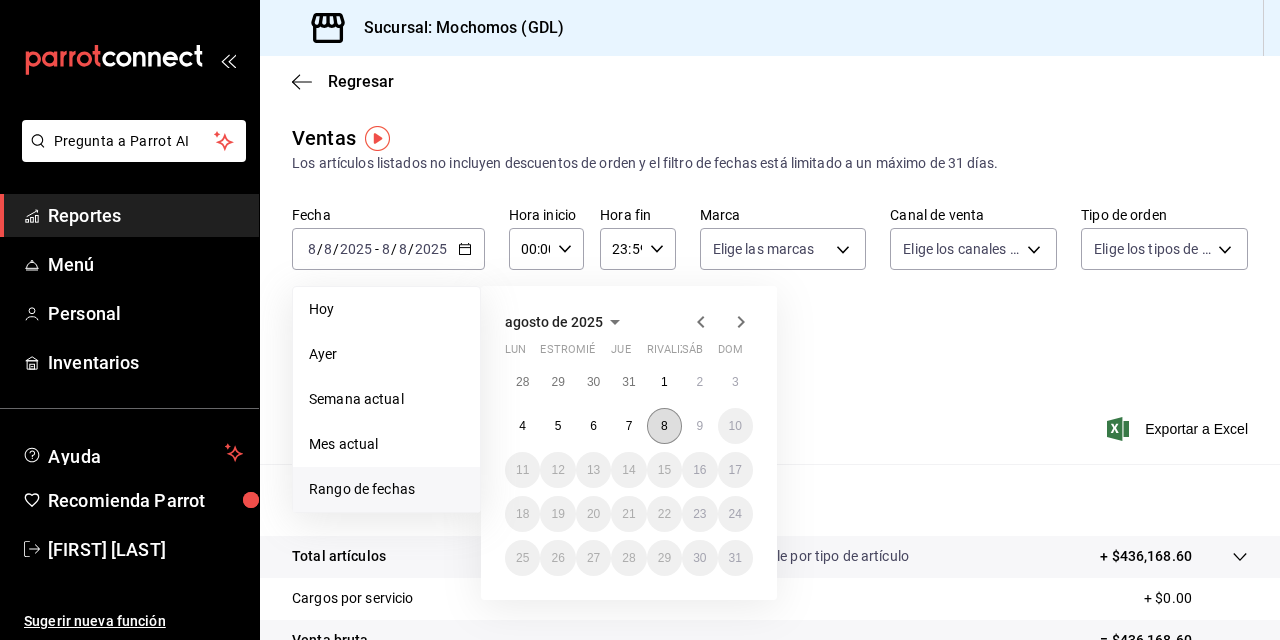 click on "8" at bounding box center [664, 426] 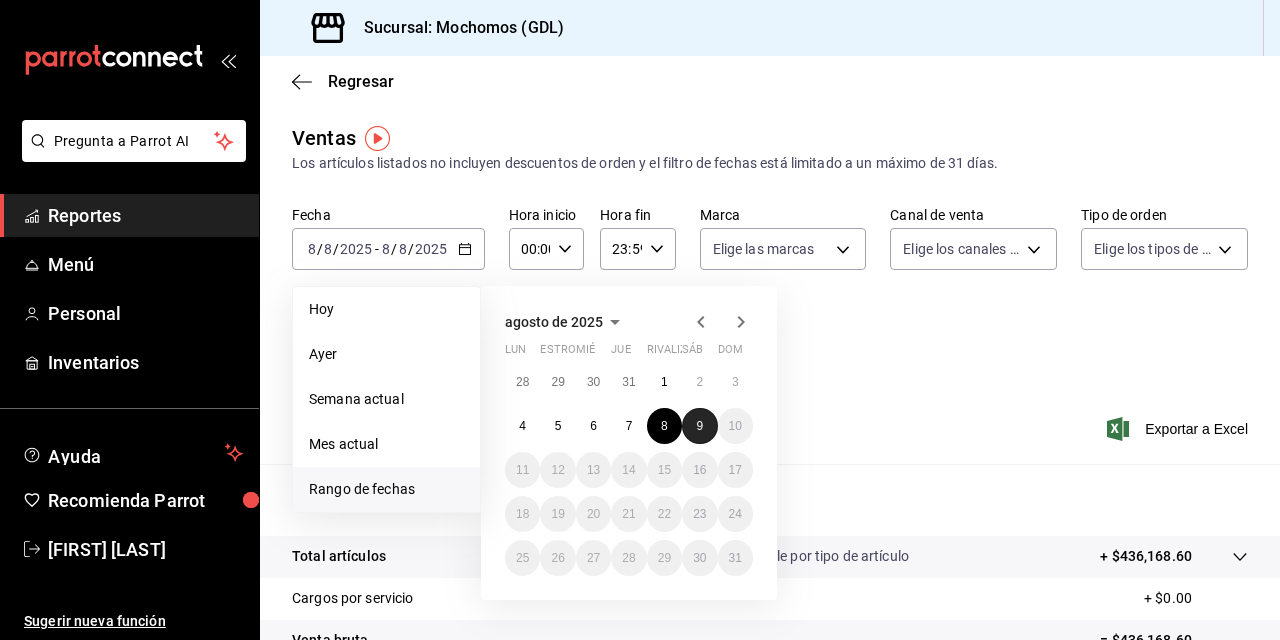 click on "9" at bounding box center (699, 426) 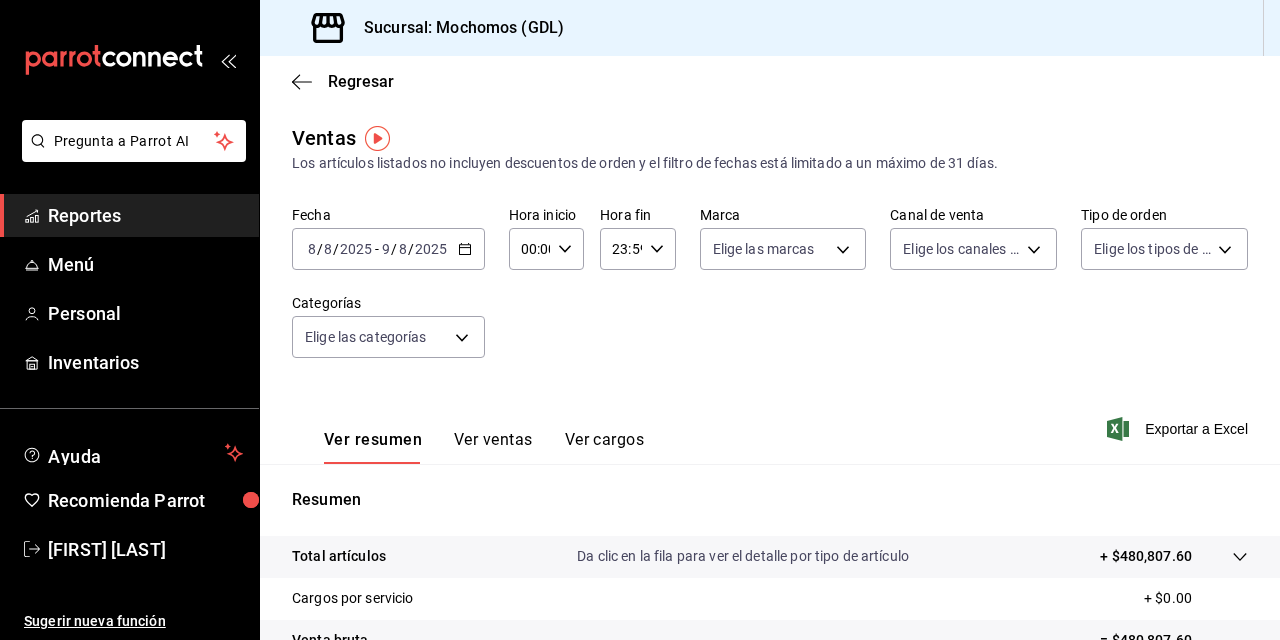 click 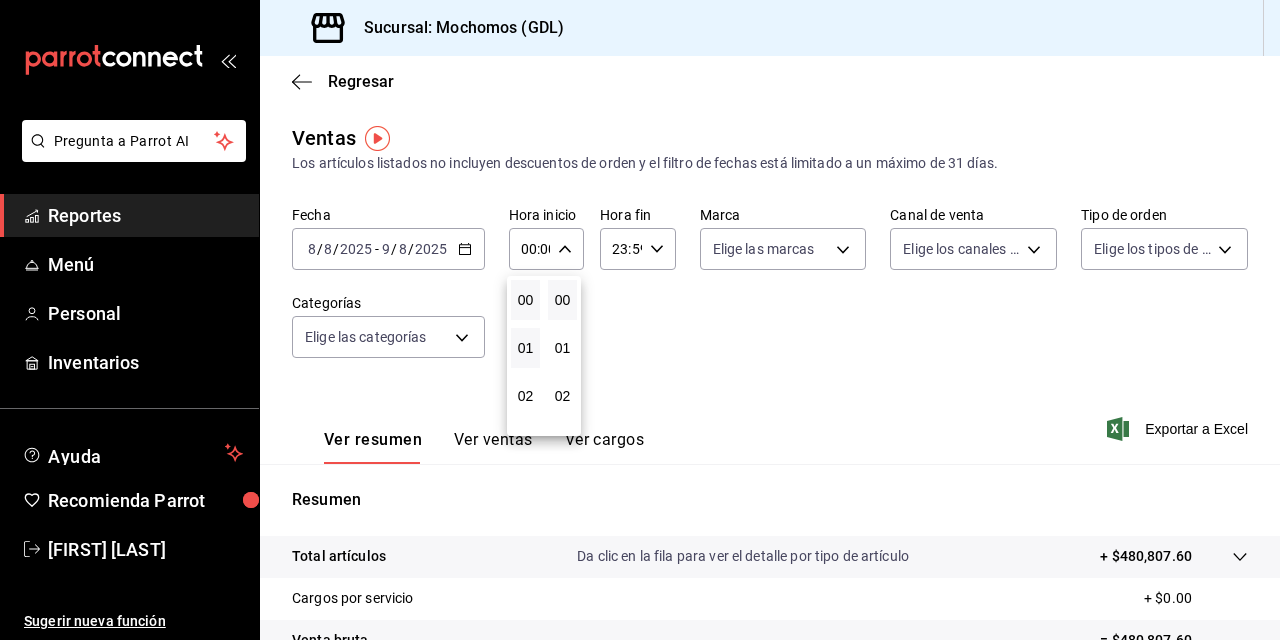 click on "01" at bounding box center (525, 348) 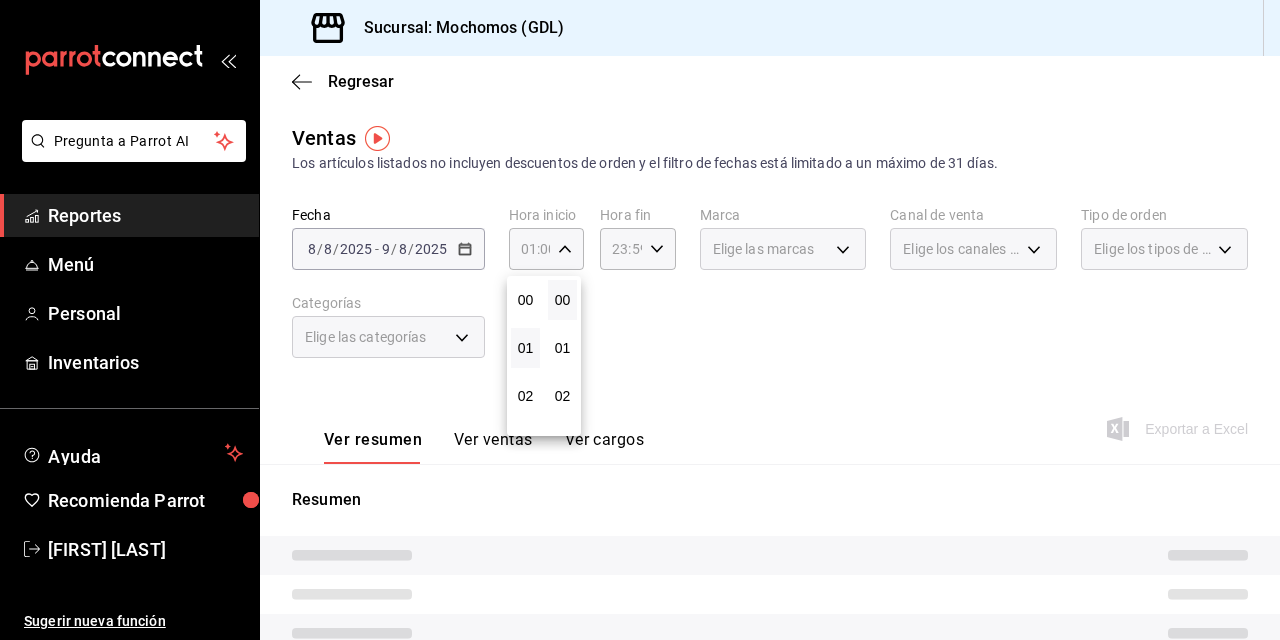 type 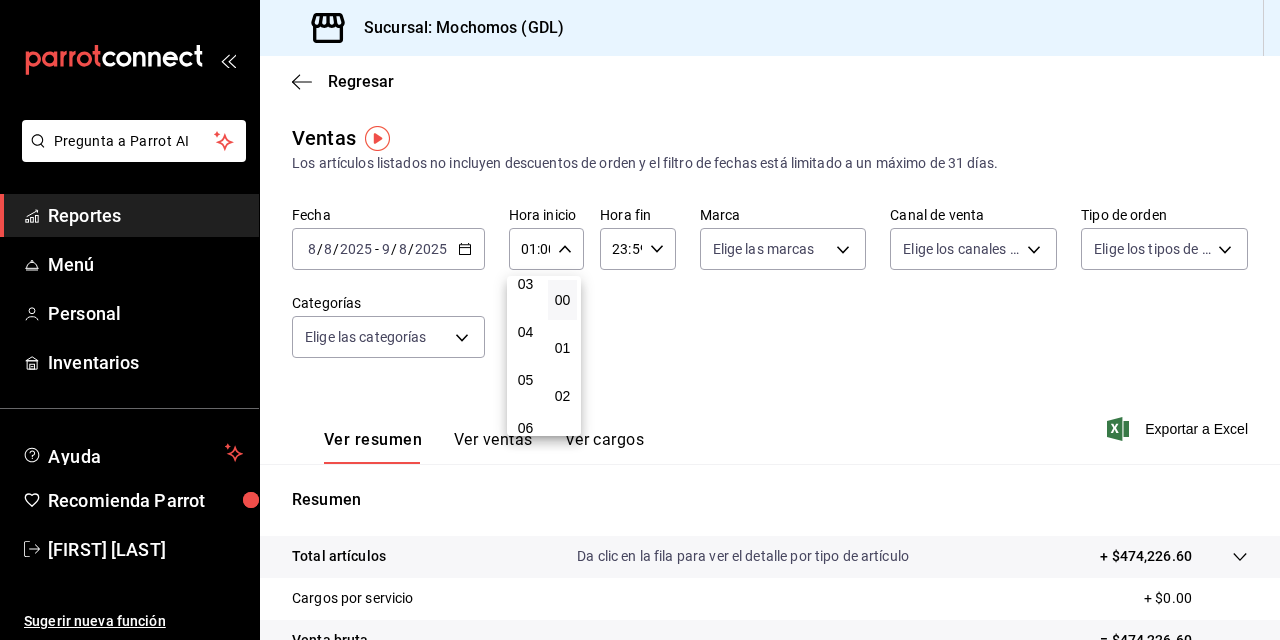 scroll, scrollTop: 200, scrollLeft: 0, axis: vertical 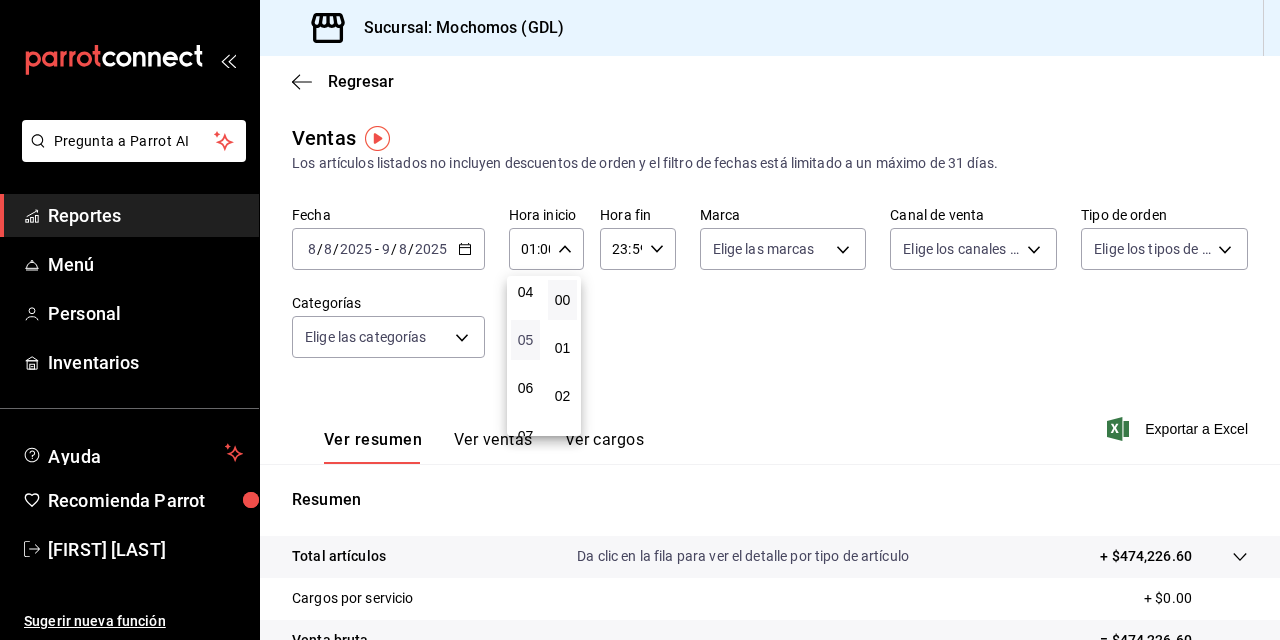 click on "05" at bounding box center (525, 340) 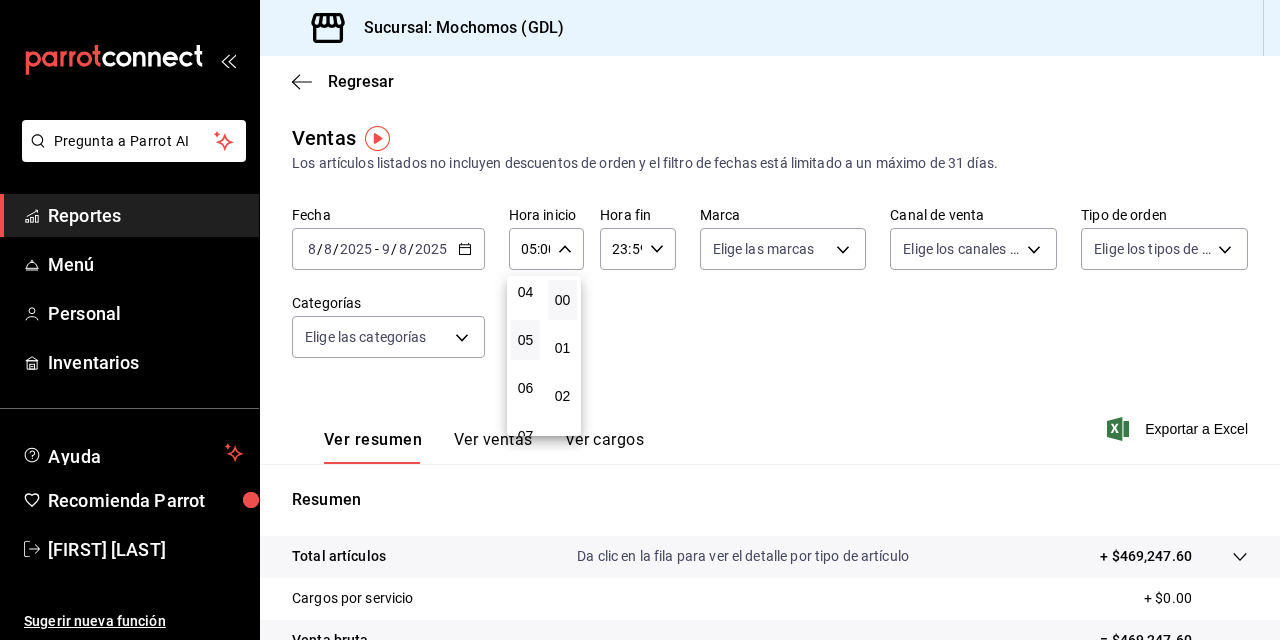 click at bounding box center [640, 320] 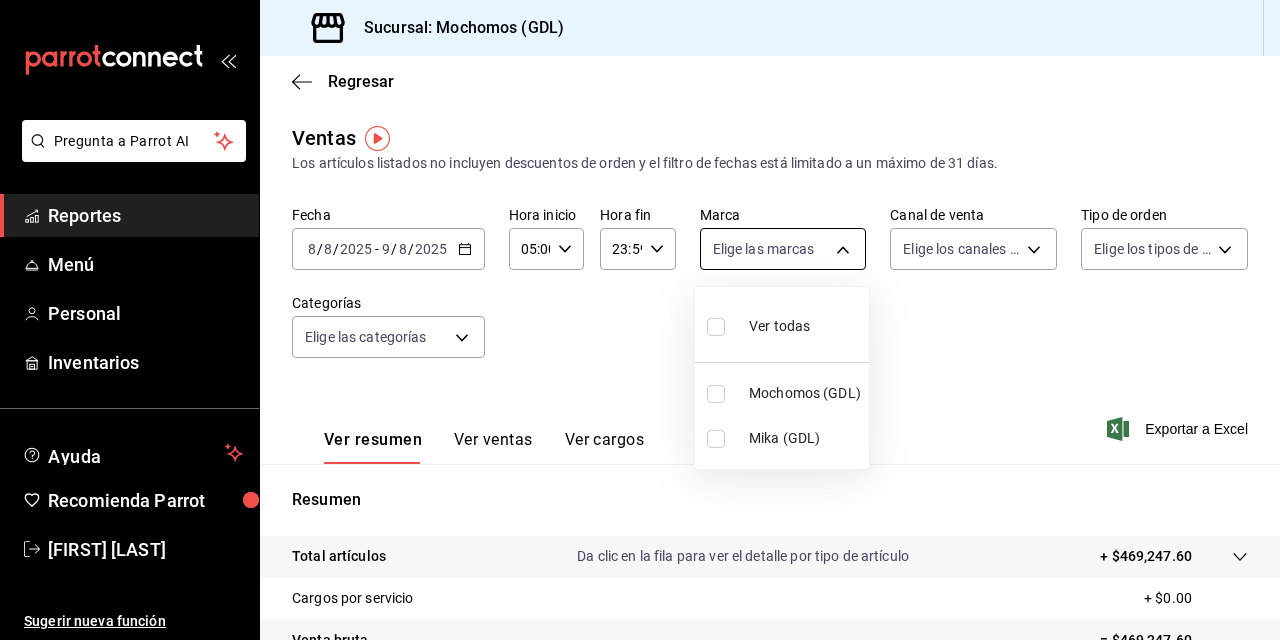 click on "Pregunta a Parrot AI Reportes   Menú   Personal   Inventarios   Ayuda Recomienda Parrot   Joe Ávila   Sugerir nueva función   Sucursal: Mochomos (GDL) Regresar Ventas Los artículos listados no incluyen descuentos de orden y el filtro de fechas está limitado a un máximo de 31 días. Fecha [DATE] [DATE] - [DATE] [DATE] Hora inicio 05:00 Hora inicio Hora fin 23:59 Hora fin Marca Elige las marcas Canal de venta Elige los canales de venta Tipo de orden Elige los tipos de orden Categorías Elige las categorías Ver resumen Ver ventas Ver cargos Exportar a Excel Resumen Total artículos Da clic en la fila para ver el detalle por tipo de artículo + $469,247.60 Cargos por servicio + $0.00 Venta bruta = $469,247.60 Descuentos totales - $2,497.00 Certificados de regalo - $3,601.00 Venta total = $463,149.60 Impuestos - $63,882.70 Venta neta = $399,266.90 Pregunta a Parrot AI Reportes   Menú   Personal   Inventarios   Ayuda Recomienda Parrot   Joe Ávila   Sugerir nueva función   Ir a video" at bounding box center (640, 320) 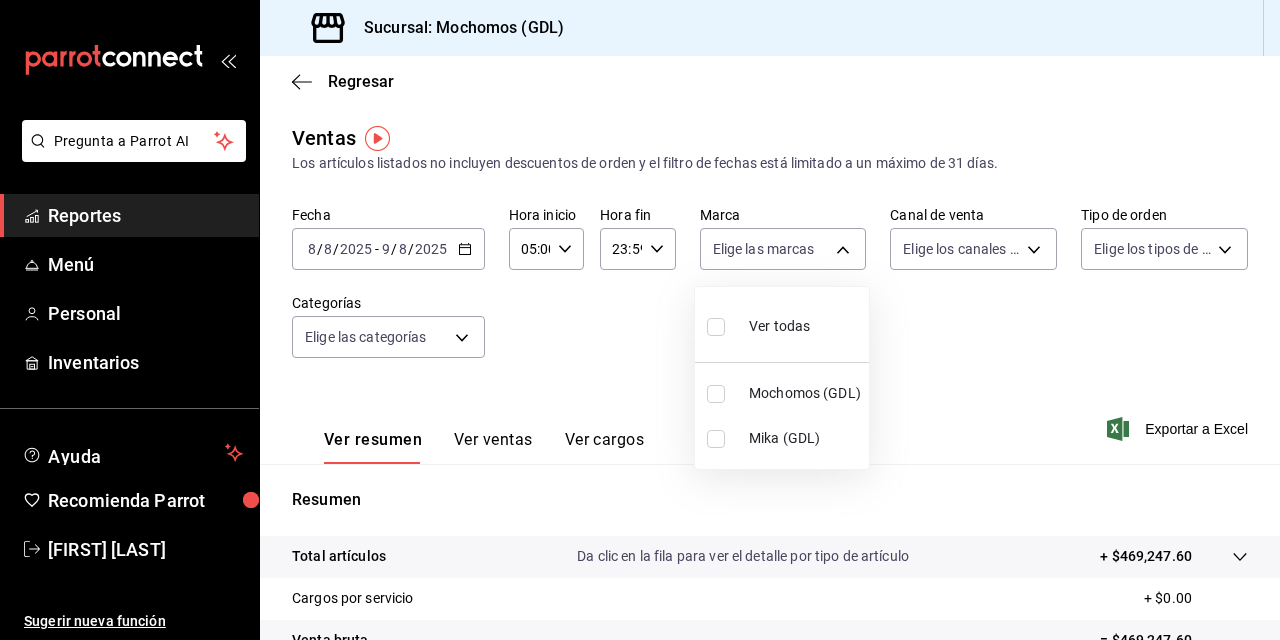 click at bounding box center (716, 394) 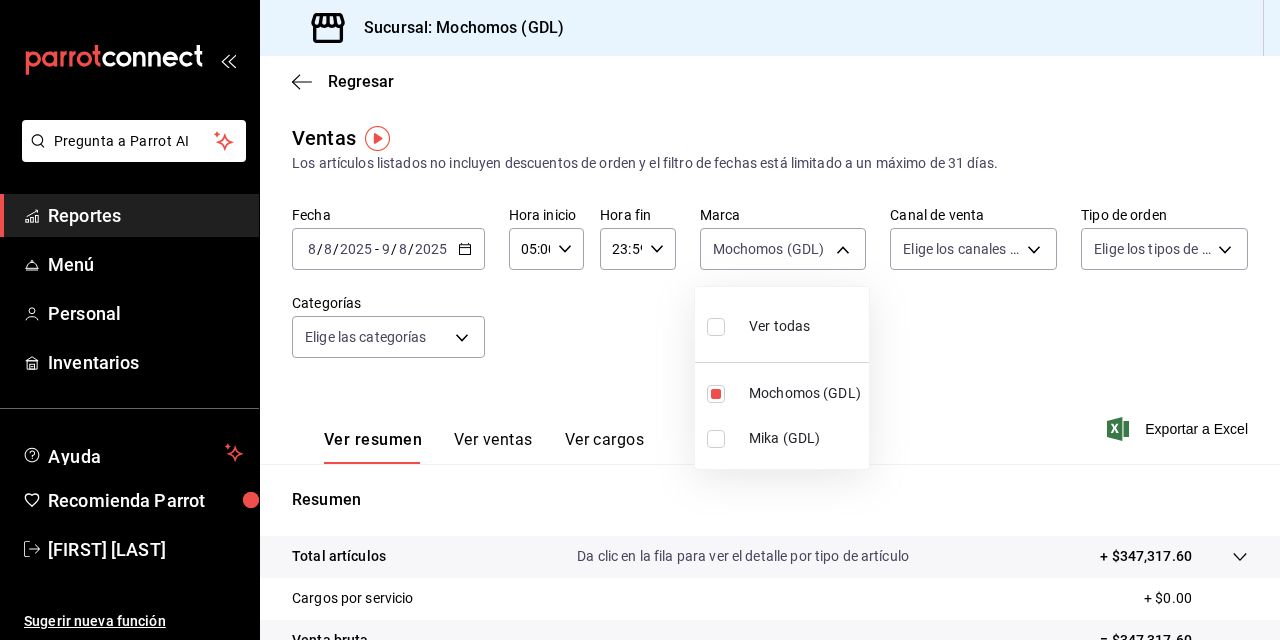 click at bounding box center [640, 320] 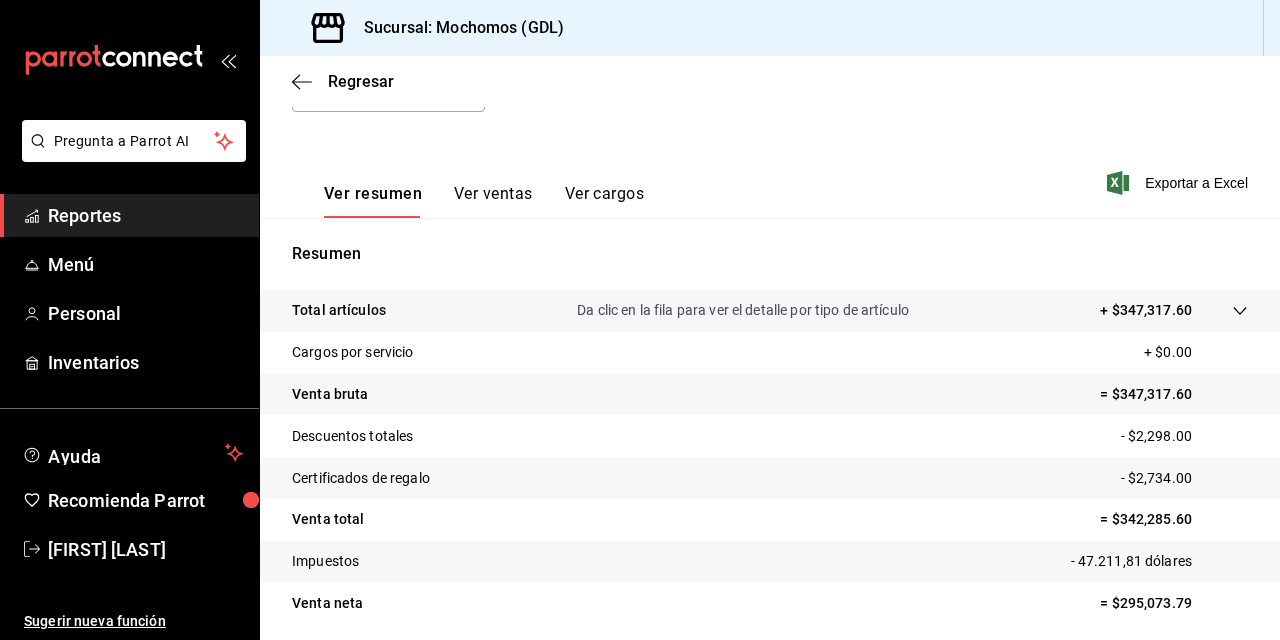 scroll, scrollTop: 280, scrollLeft: 0, axis: vertical 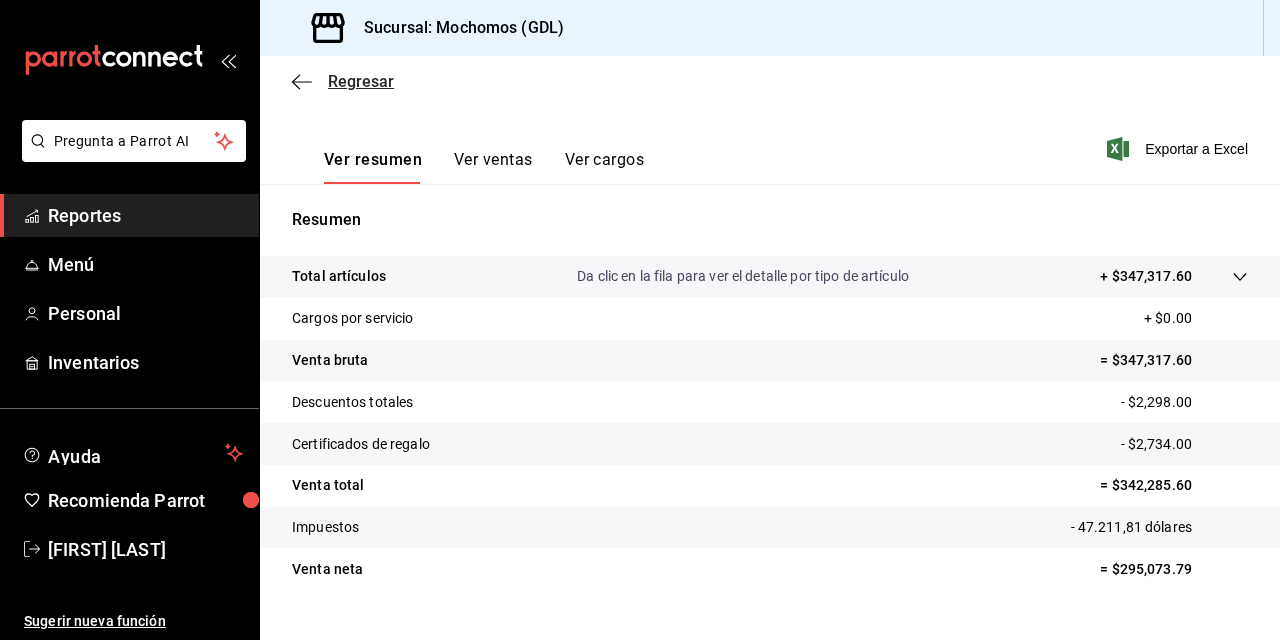 click 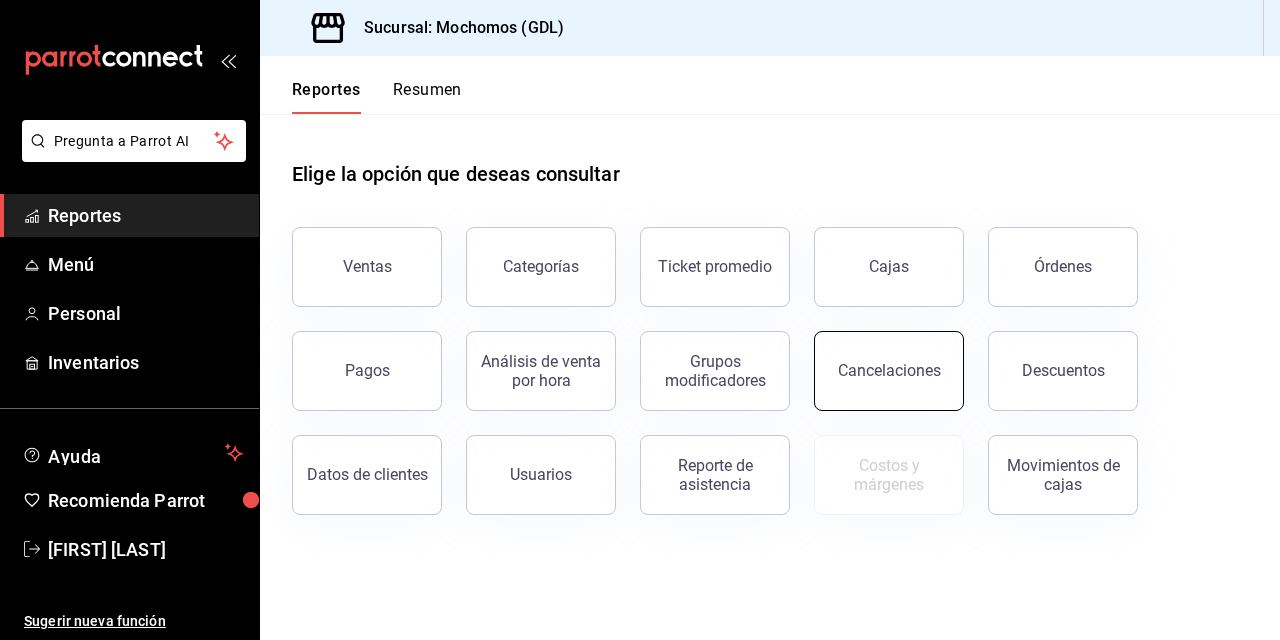 click on "Cancelaciones" at bounding box center (889, 370) 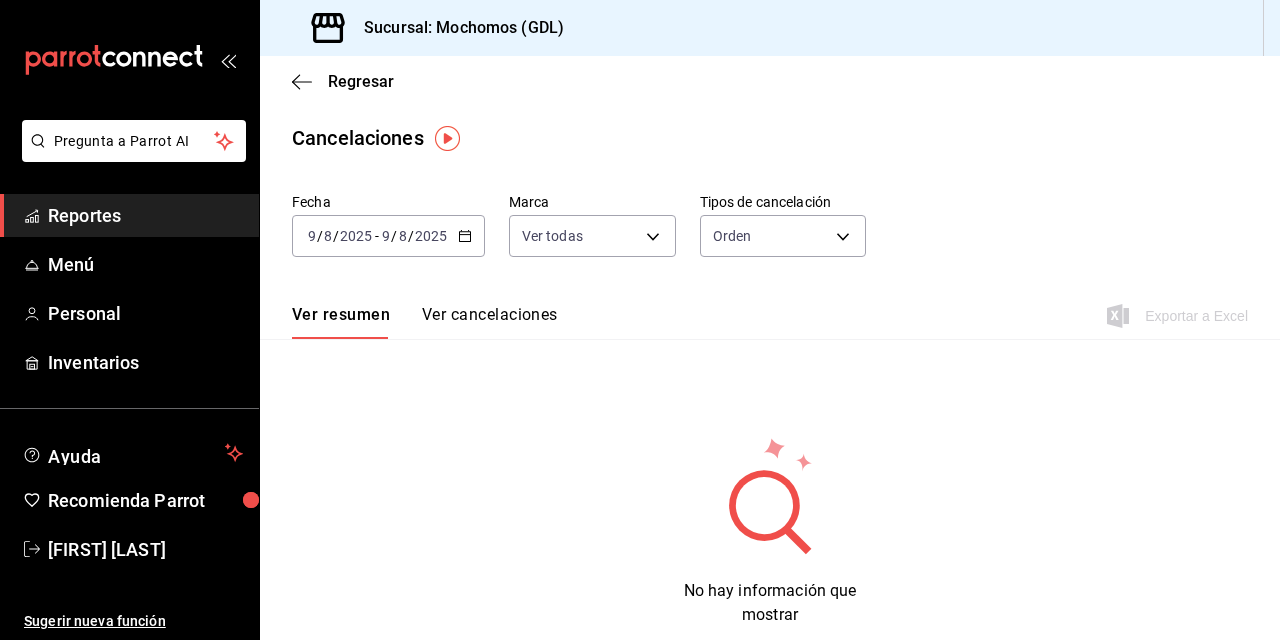 click on "9" at bounding box center [312, 236] 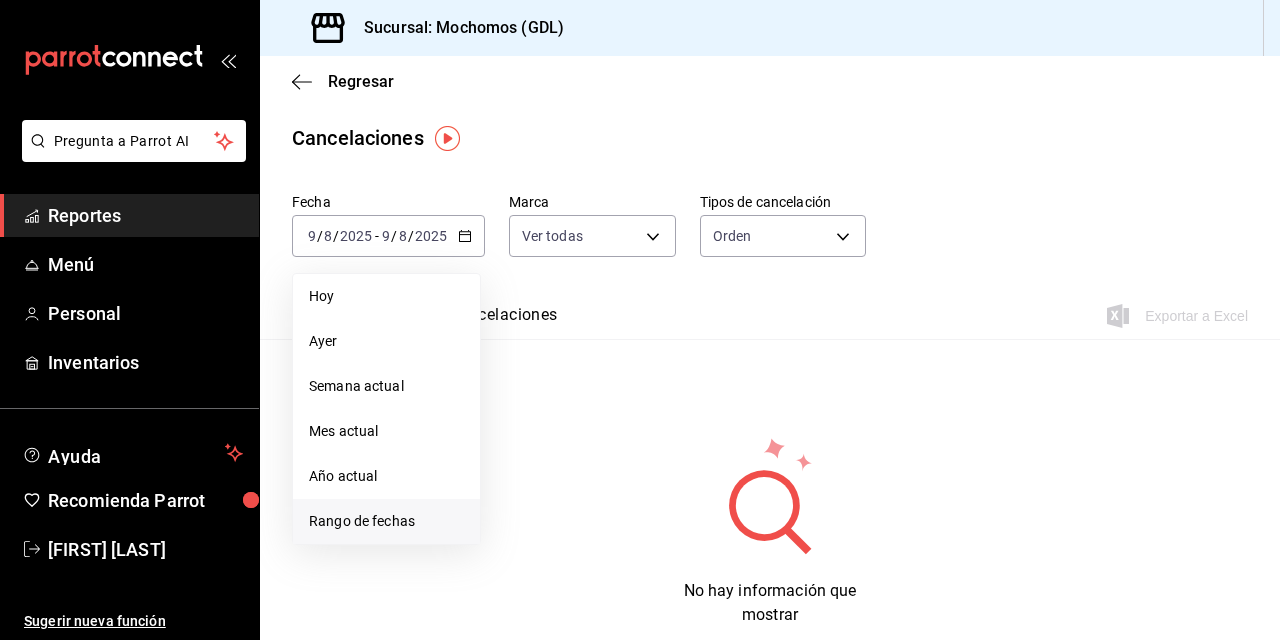 click on "Rango de fechas" at bounding box center [386, 521] 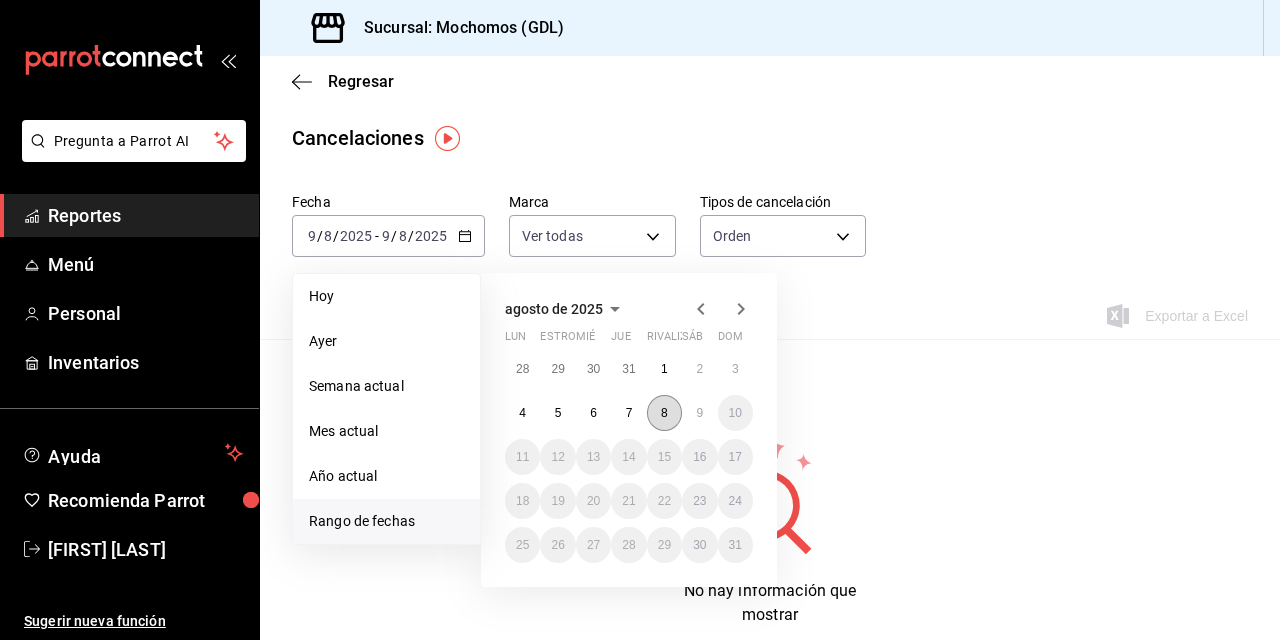 click on "8" at bounding box center [664, 413] 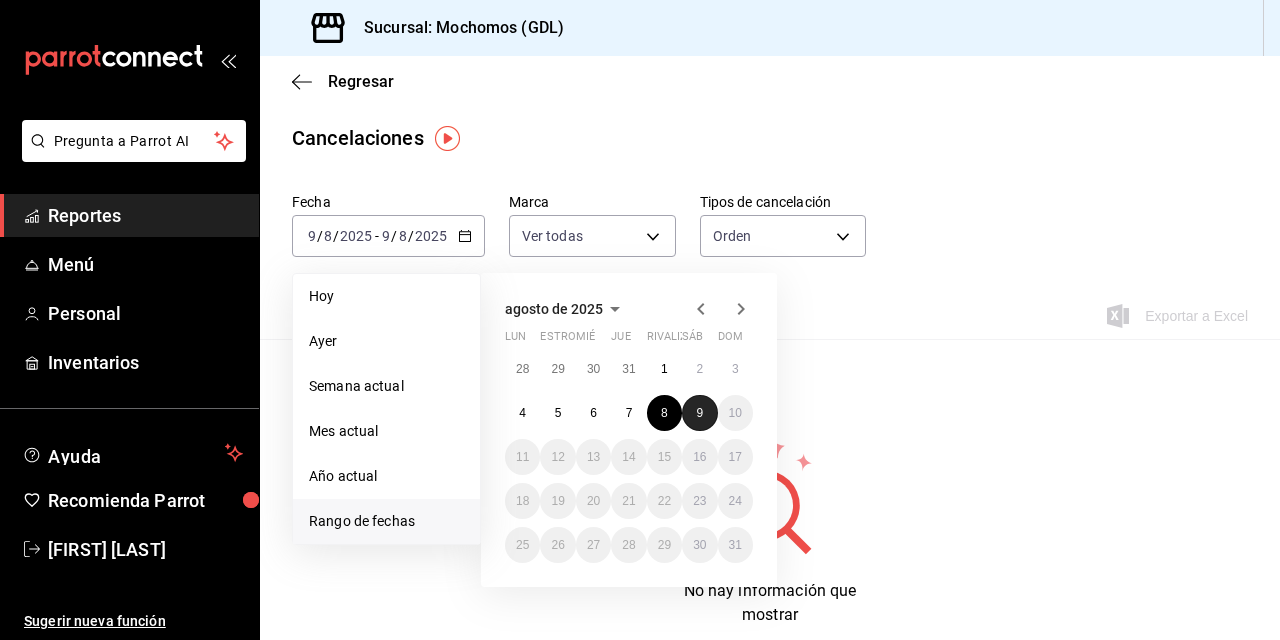 click on "9" at bounding box center (699, 413) 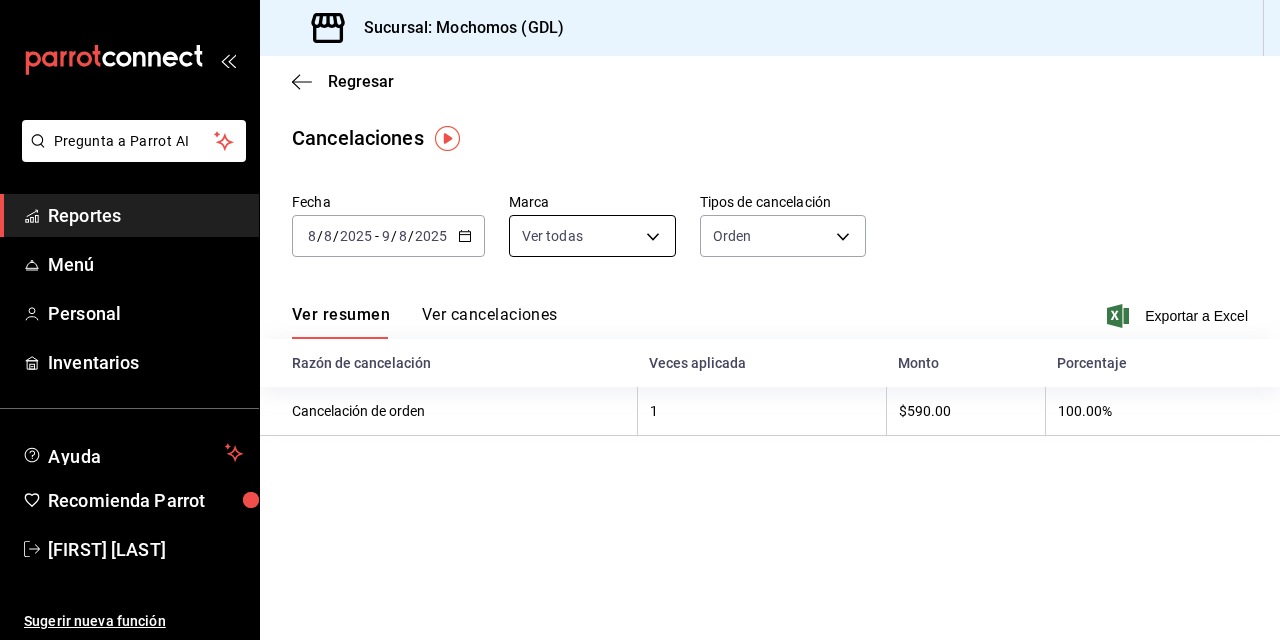 click on "Pregunta a Parrot AI Reportes   Menú   Personal   Inventarios   Ayuda Recomienda Parrot   Joe Ávila   Sugerir nueva función   Sucursal: Mochomos (GDL) Regresar Cancelaciones Fecha [DATE] [DATE] - [DATE] [DATE] Marca Ver todas [object Object],[object Object] Tipos de cancelación Orden ORDER Ver resumen Ver cancelaciones Exportar a Excel Razón de cancelación Veces aplicada Monto Porcentaje Cancelación de orden 1 $590.00 100.00% Pregunta a Parrot AI Reportes   Menú   Personal   Inventarios   Ayuda Recomienda Parrot   Joe Ávila   Sugerir nueva función   GANA 1 MES GRATIS EN TU SUSCRIPCIÓN AQUÍ ¿Recuerdas cómo empezó tu restaurante?
Hoy puedes ayudar a un colega a tener el mismo cambio que tú viviste.
Recomienda Parrot directamente desde tu Portal Administrador.
Es fácil y rápido.
🎁 Por cada restaurante que se una, ganas 1 mes gratis. Ver video tutorial Ir a video Visitar centro de ayuda (81) 2046 6363 soporte@parrotsoftware.io Visitar centro de ayuda (81) 2046 6363" at bounding box center (640, 320) 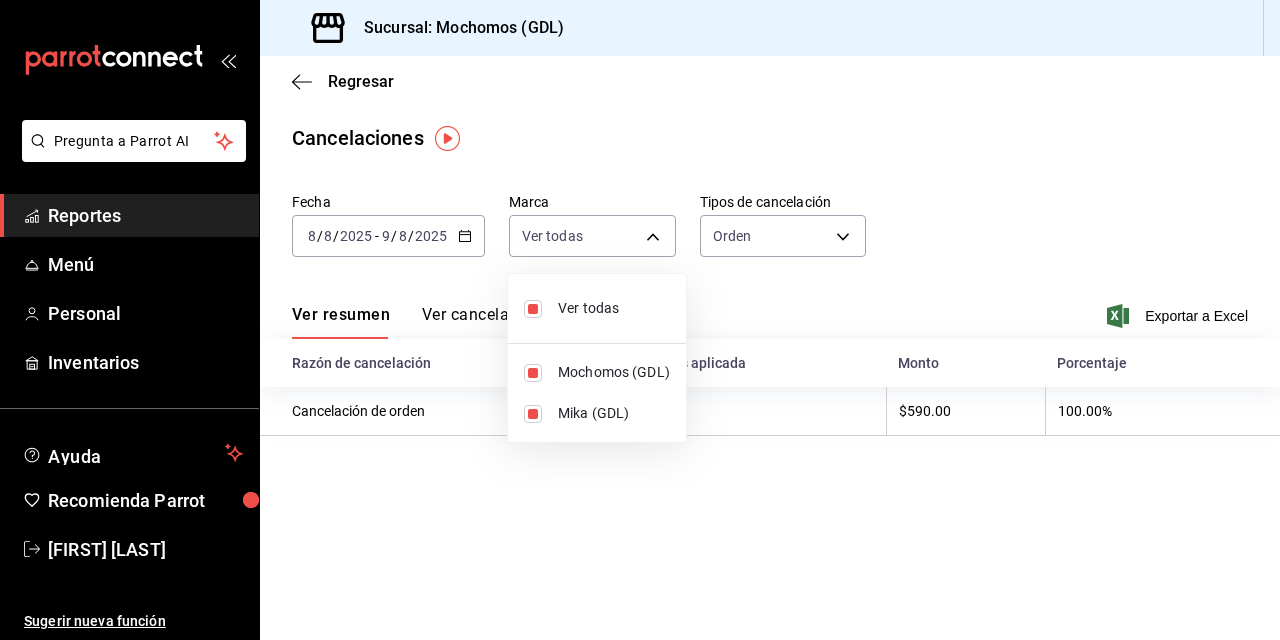 click at bounding box center (533, 414) 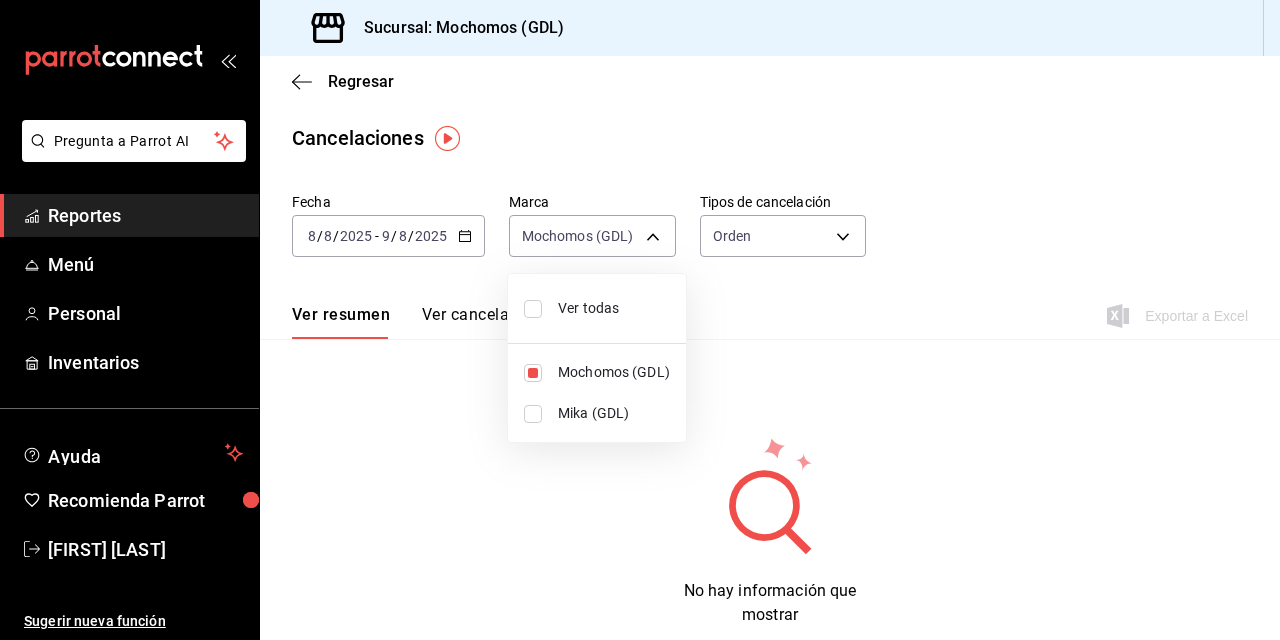 click at bounding box center (640, 320) 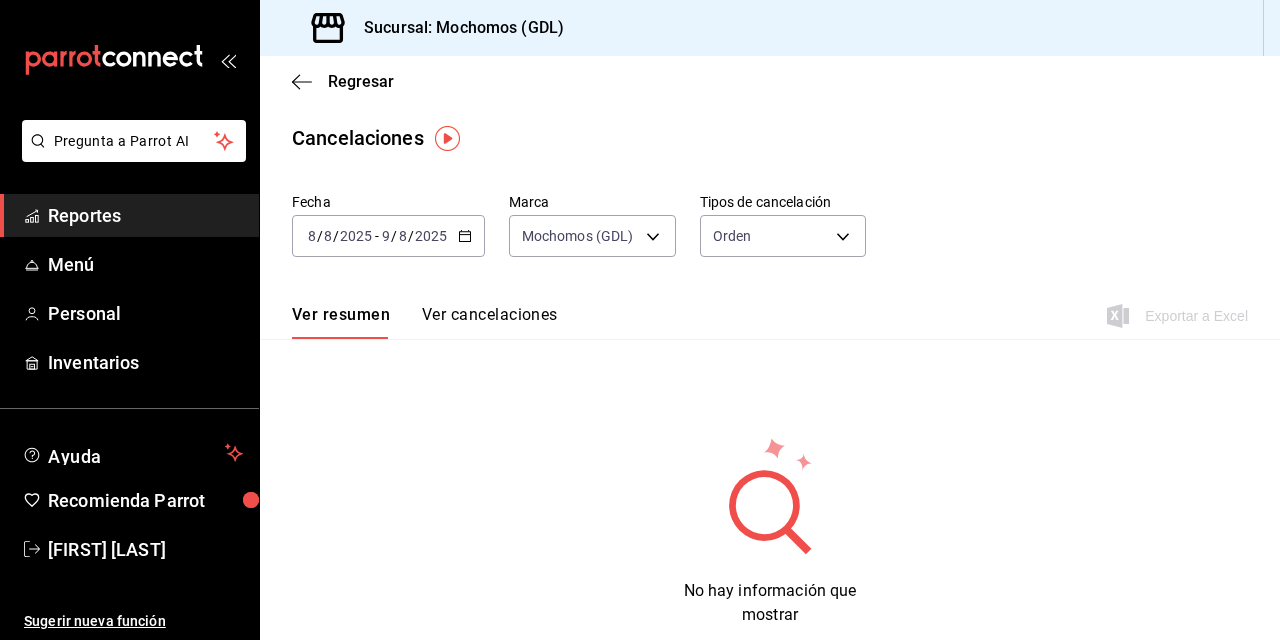 click on "Ver cancelaciones" at bounding box center [490, 322] 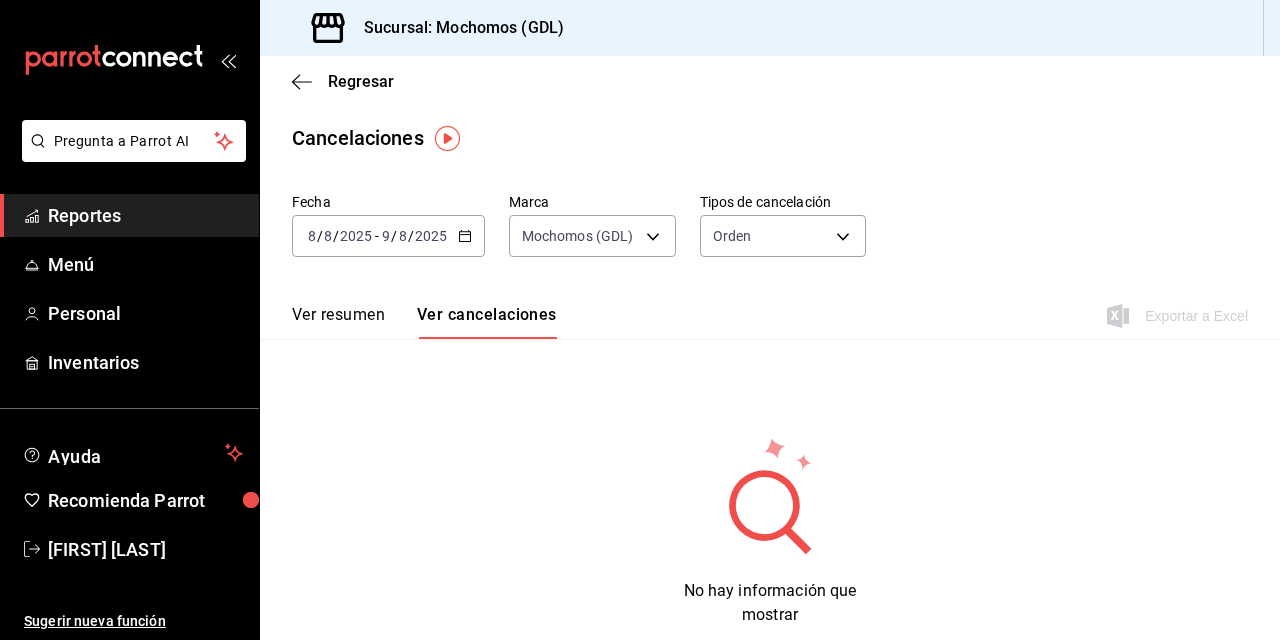 click on "Ver resumen" at bounding box center (338, 315) 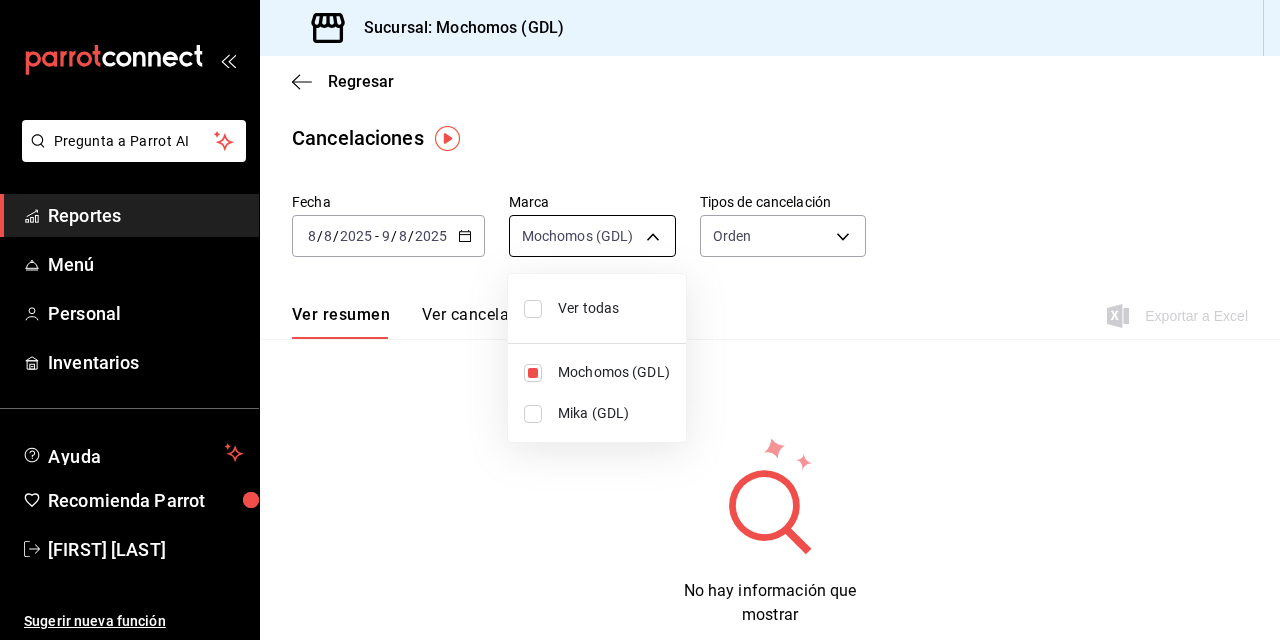 click on "Pregunta a Parrot AI Reportes   Menú   Personal   Inventarios   Ayuda Recomienda Parrot   Joe Ávila   Sugerir nueva función   Sucursal: Mochomos (GDL) Regresar Cancelaciones Fecha [DATE] [DATE] - [DATE] [DATE] Marca Mochomos (GDL) [object Object] Tipos de cancelación Orden ORDER Ver resumen Ver cancelaciones Exportar a Excel No hay información que mostrar Pregunta a Parrot AI Reportes   Menú   Personal   Inventarios   Ayuda Recomienda Parrot   Joe Ávila   Sugerir nueva función   GANA 1 MES GRATIS EN TU SUSCRIPCIÓN AQUÍ ¿Recuerdas cómo empezó tu restaurante?
Hoy puedes ayudar a un colega a tener el mismo cambio que tú viviste.
Recomienda Parrot directamente desde tu Portal Administrador.
Es fácil y rápido.
🎁 Por cada restaurante que se una, ganas 1 mes gratis. Ver video tutorial Ir a video Visitar centro de ayuda (81) 2046 6363 soporte@parrotsoftware.io Visitar centro de ayuda (81) 2046 6363 Ver todas Mochomos (GDL) Mika (GDL)" at bounding box center (640, 320) 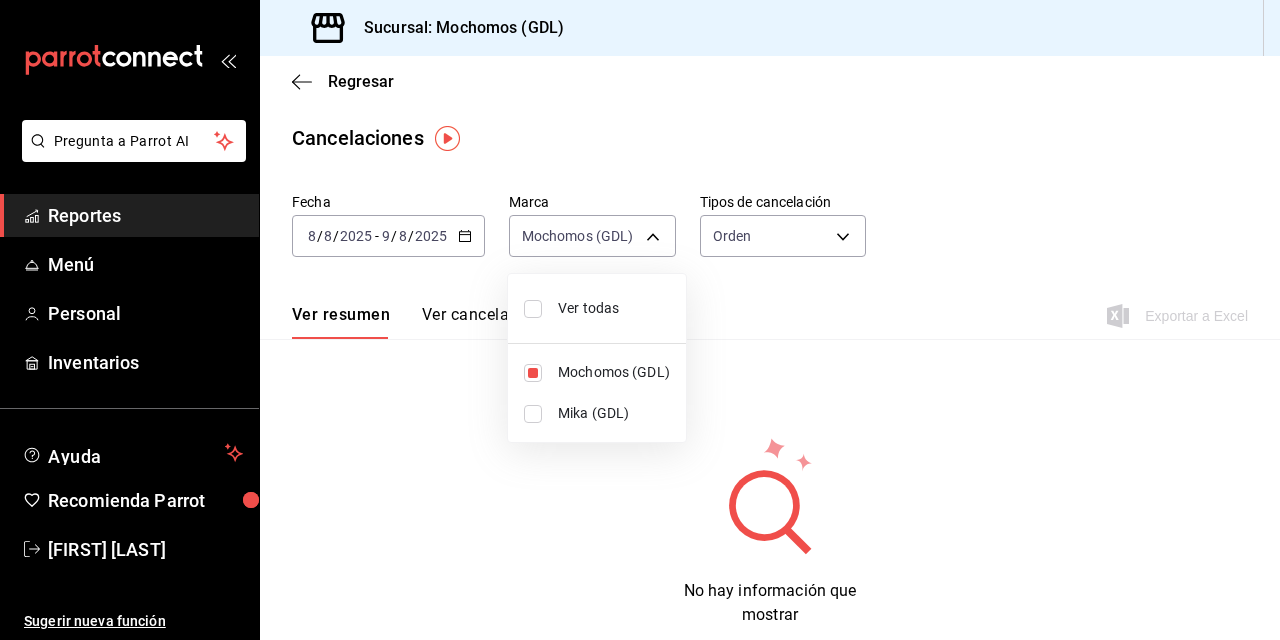 click at bounding box center [533, 309] 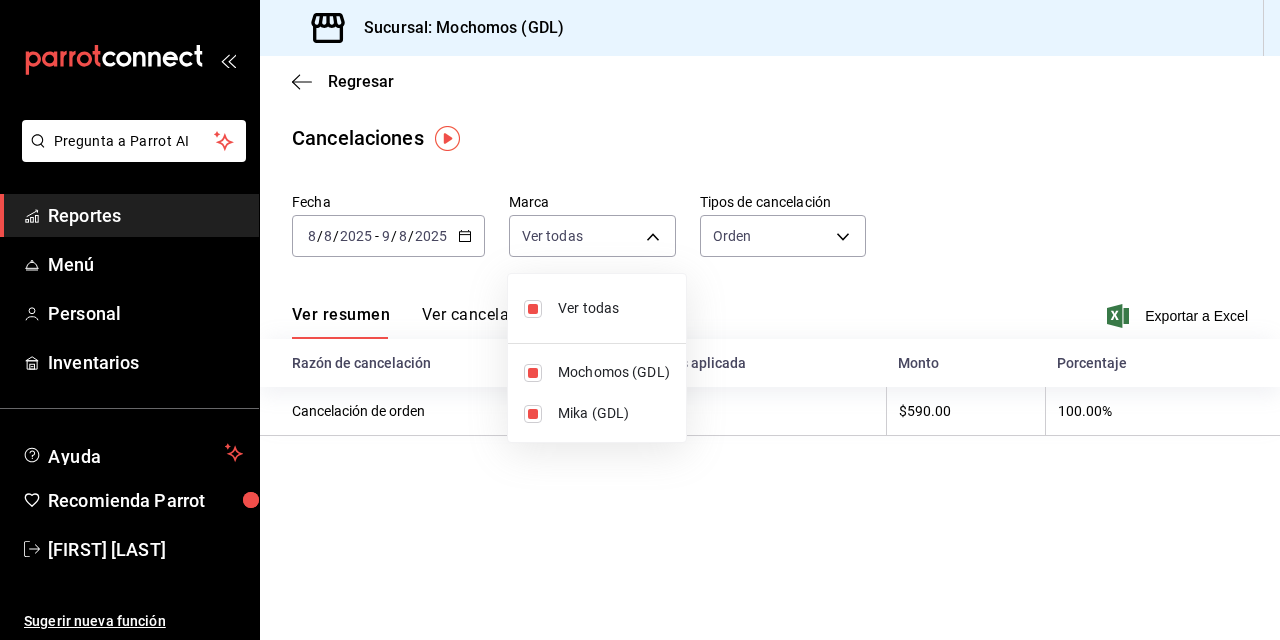 click at bounding box center (640, 320) 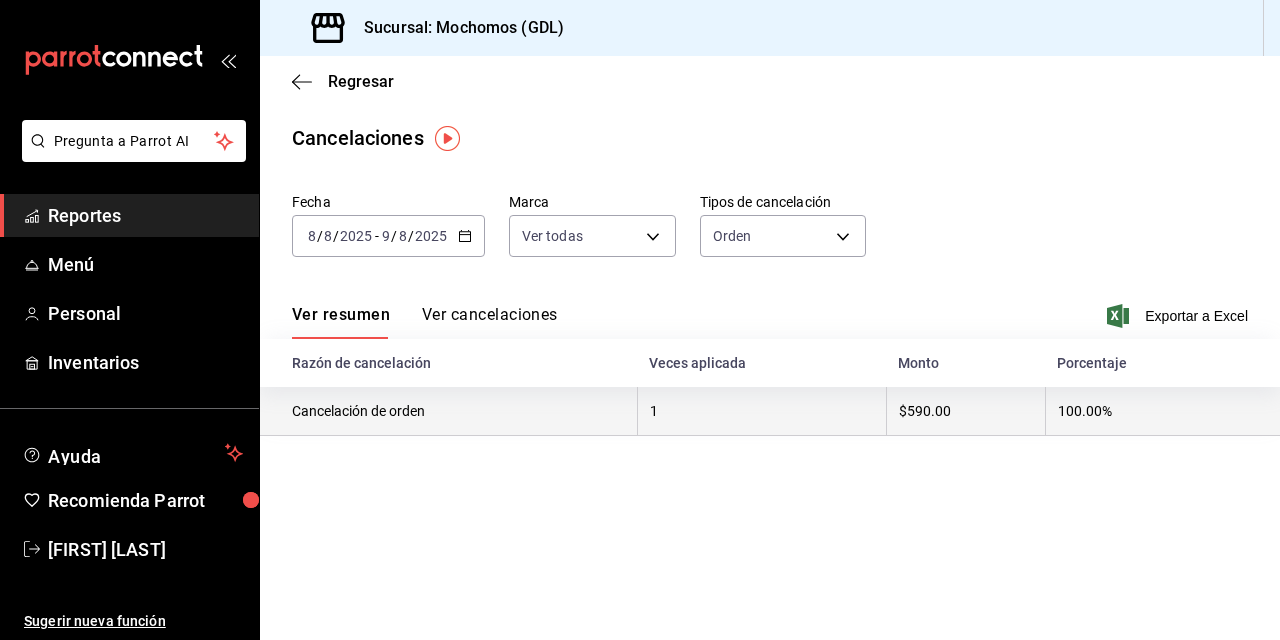 click on "Cancelación de orden" at bounding box center (448, 411) 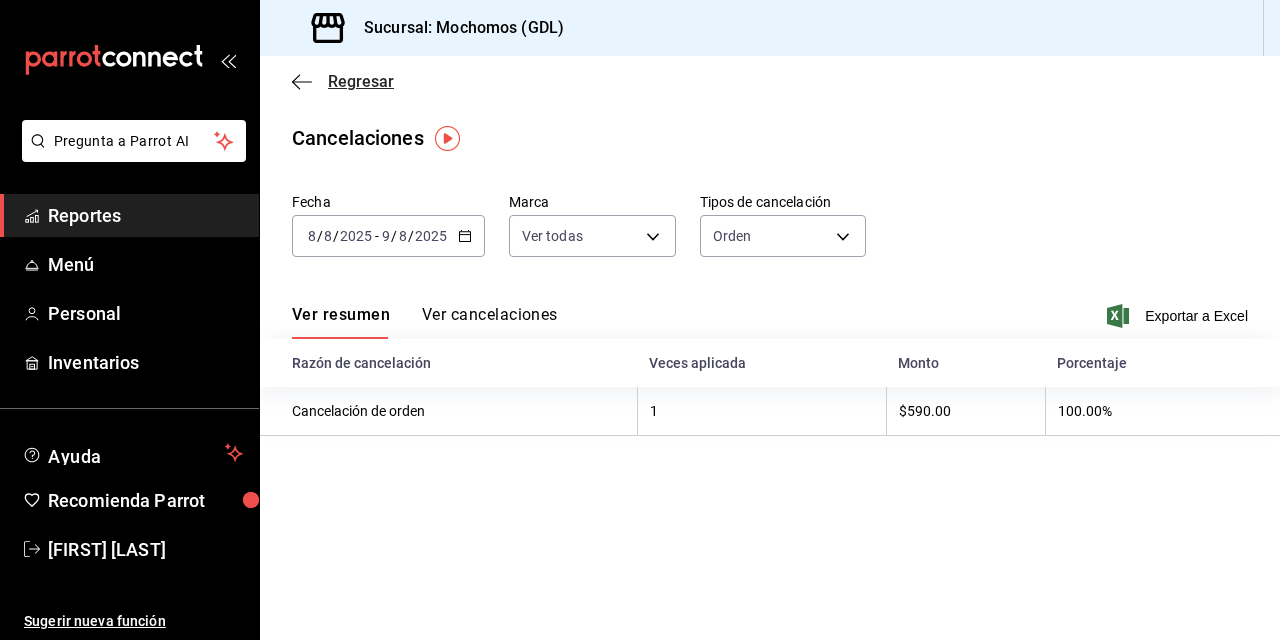 click 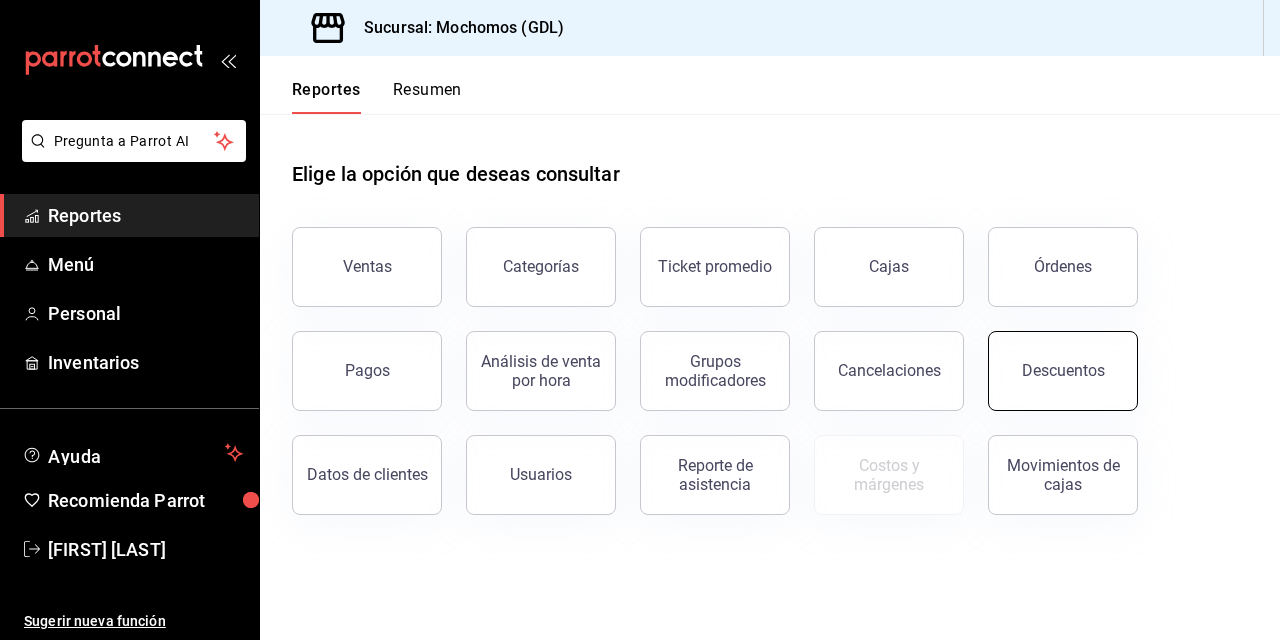 click on "Descuentos" at bounding box center [1063, 370] 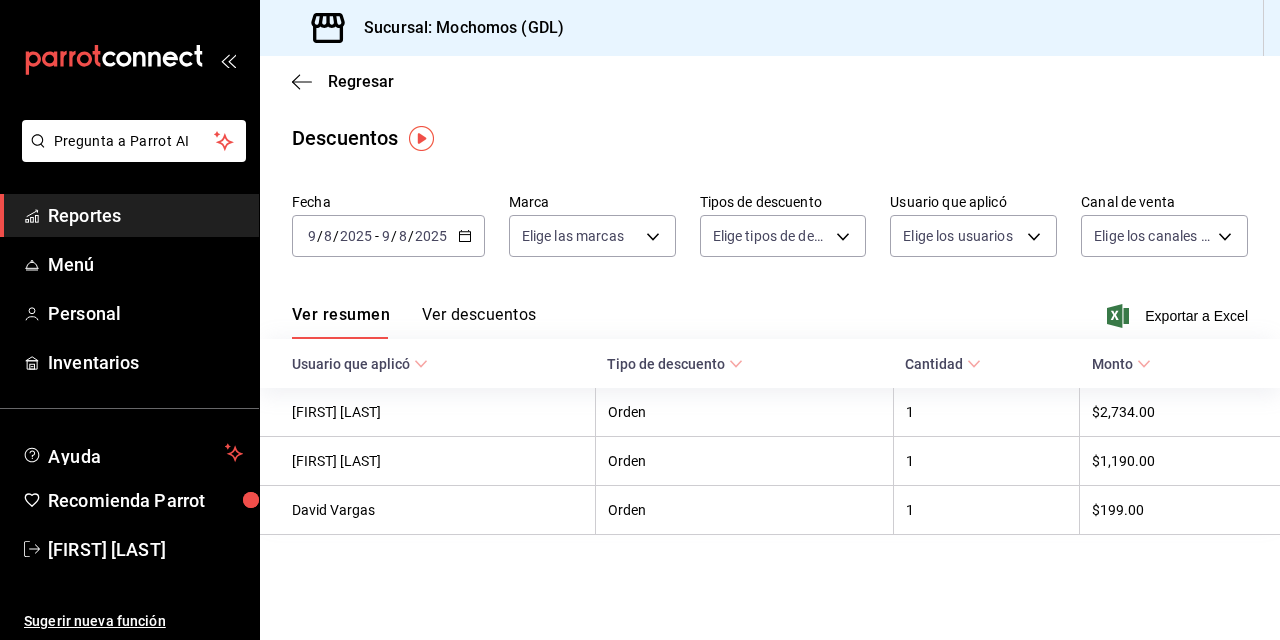 click on "Ver descuentos" at bounding box center (479, 322) 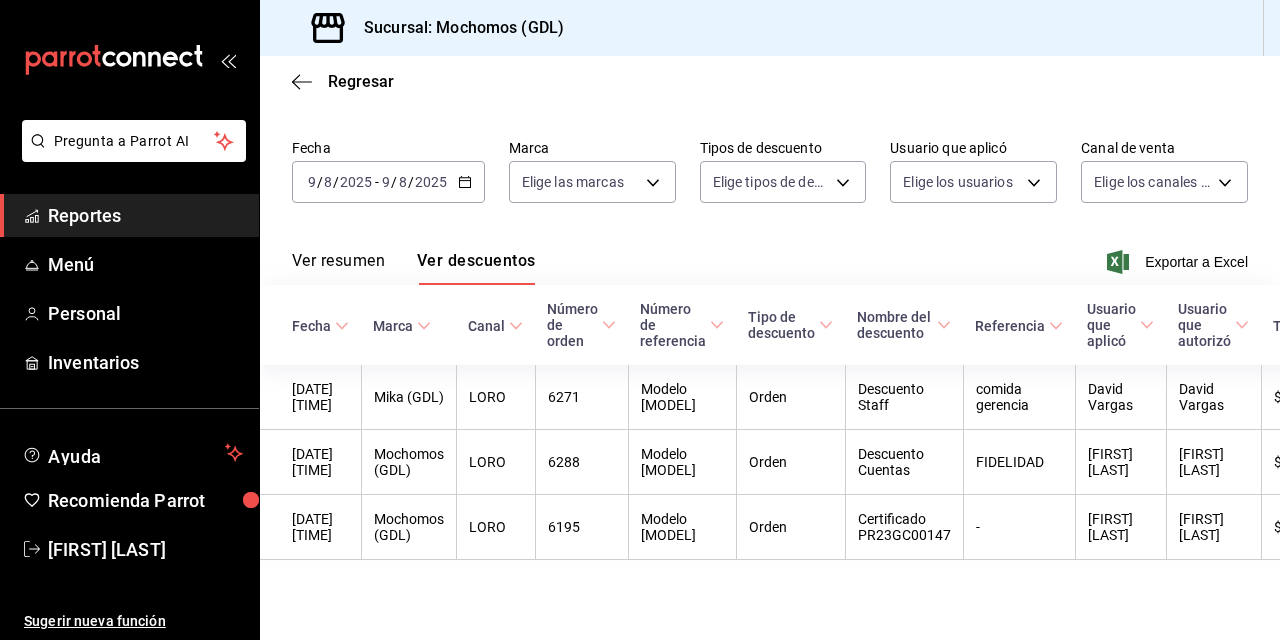 scroll, scrollTop: 124, scrollLeft: 0, axis: vertical 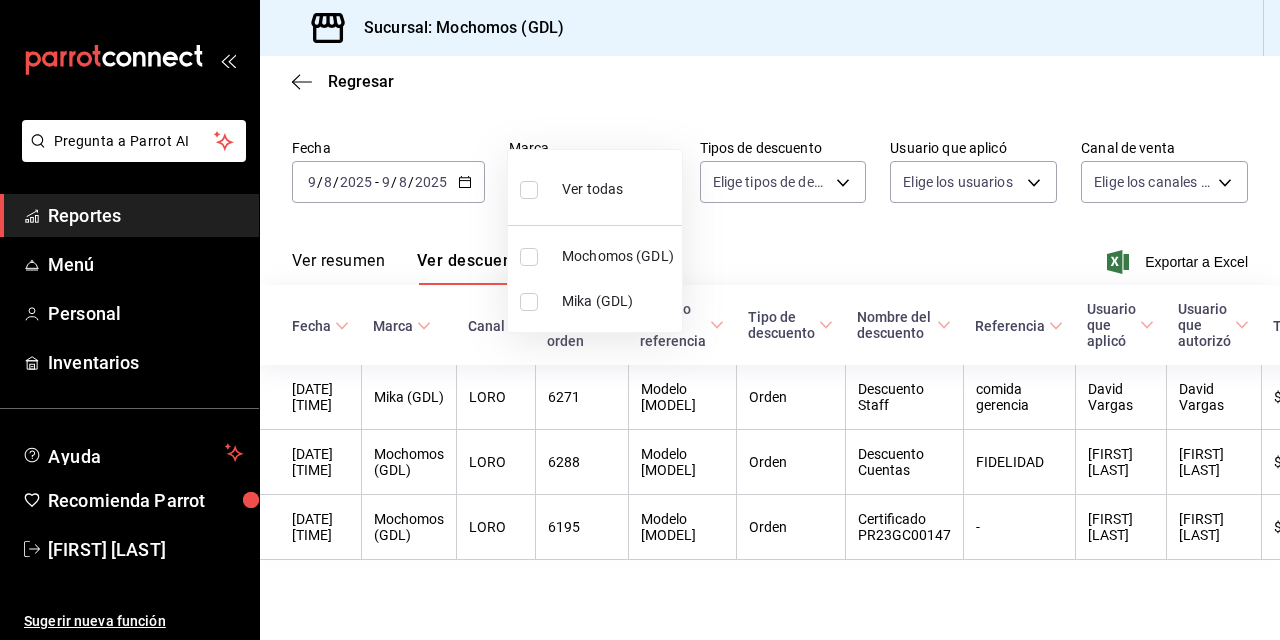 click on "Pregunta a Parrot AI Reportes   Menú   Personal   Inventarios   Ayuda Recomienda Parrot   Joe Ávila   Sugerir nueva función   Sucursal: Mochomos (GDL) Regresar Descuentos Fecha [DATE] [DATE] - [DATE] [DATE] Marca Elige las marcas Tipos de descuento Elige tipos de descuento Usuario que aplicó Elige los usuarios Canal de venta Elige los canales de venta Ver resumen Ver descuentos Exportar a Excel Fecha Marca Canal Número de orden Número de referencia Tipo de descuento Nombre del descuento Referencia Usuario que aplicó Usuario que autorizó Total [DATE] [TIME] Mika (GDL) LORO 6271 Modelo [MODEL] Orden Descuento Staff comida gerencia David Vargas David Vargas $199.00 [DATE] [TIME] Mochomos (GDL) LORO 6288 Modelo [MODEL] Orden Descuento Cuentas FIDELIDAD Joe Ávila Joe Ávila $1,190.00 [DATE] [TIME] Mochomos (GDL) LORO 6195 Modelo [MODEL] Orden Certificado PR23GC00147 - María Serrano María Serrano $2,734.00 Pregunta a Parrot AI Reportes   Menú" at bounding box center [640, 320] 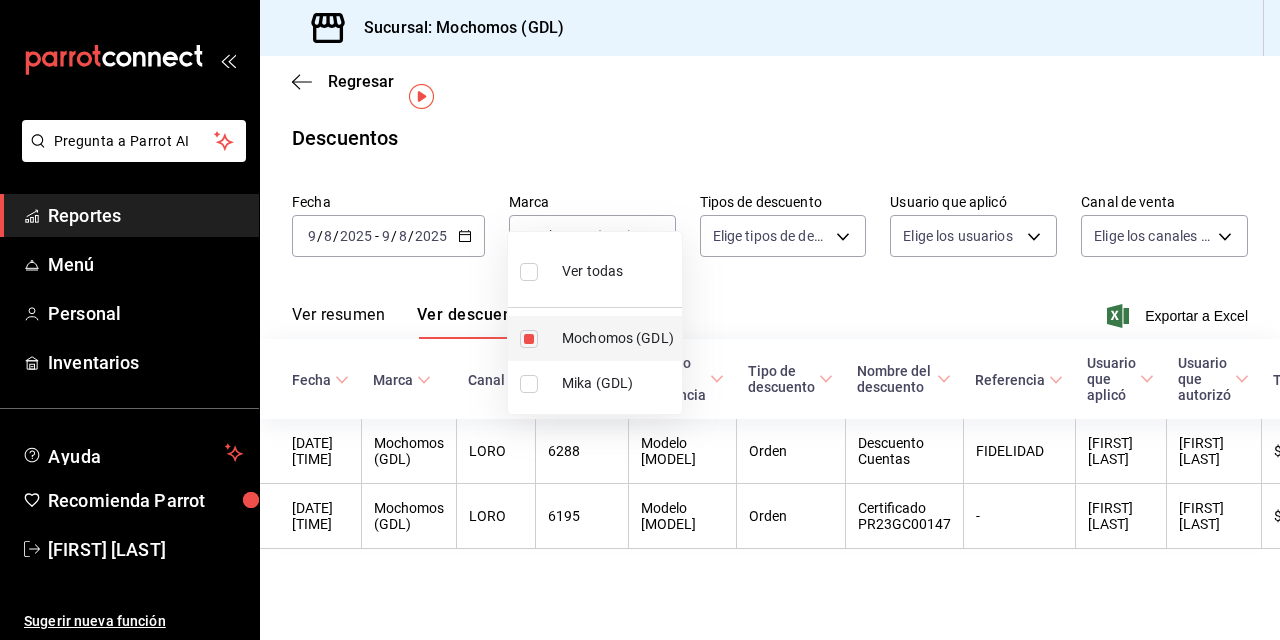 scroll, scrollTop: 42, scrollLeft: 0, axis: vertical 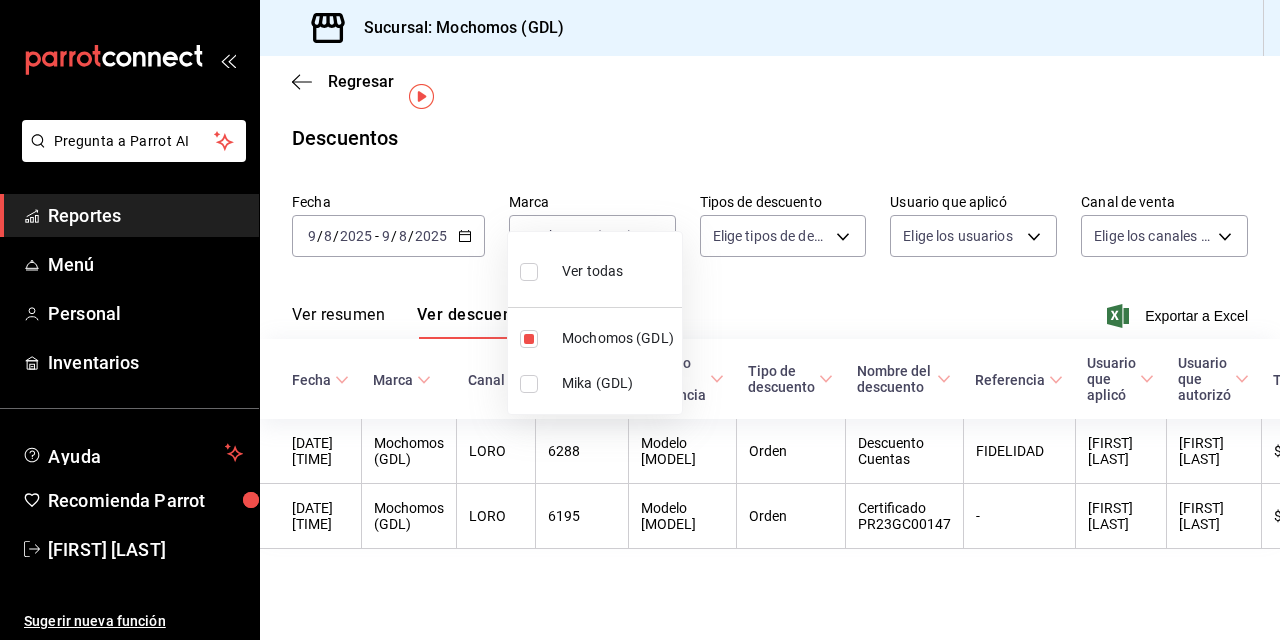 click at bounding box center [640, 320] 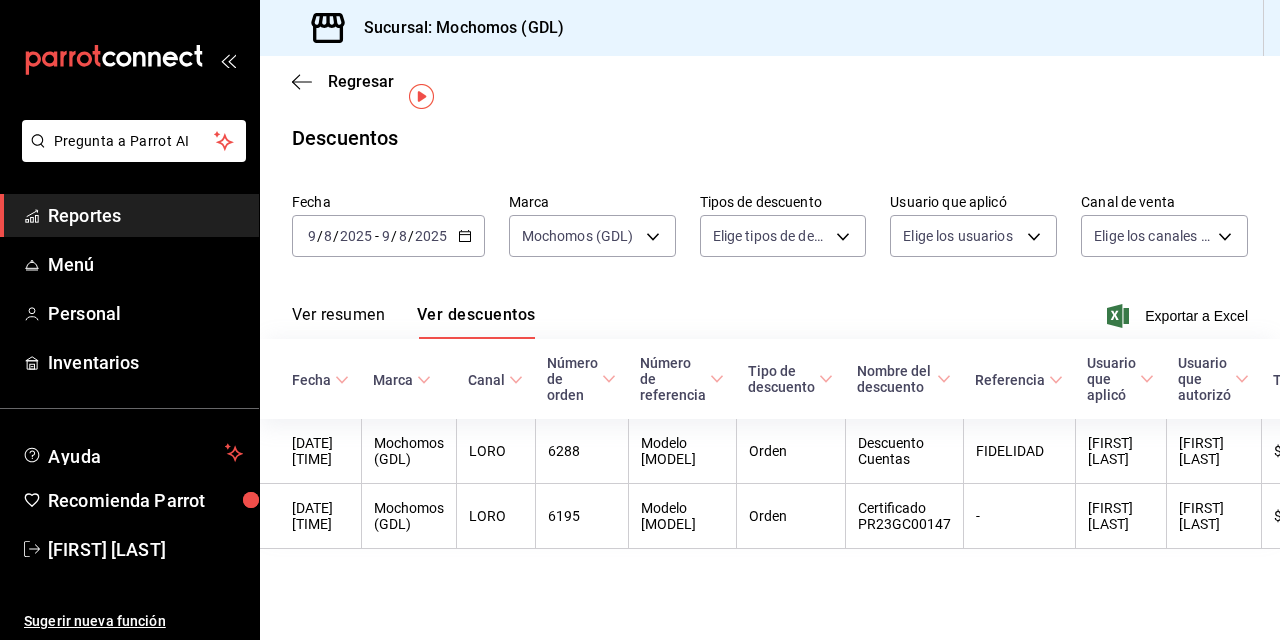 click on "/" at bounding box center [320, 236] 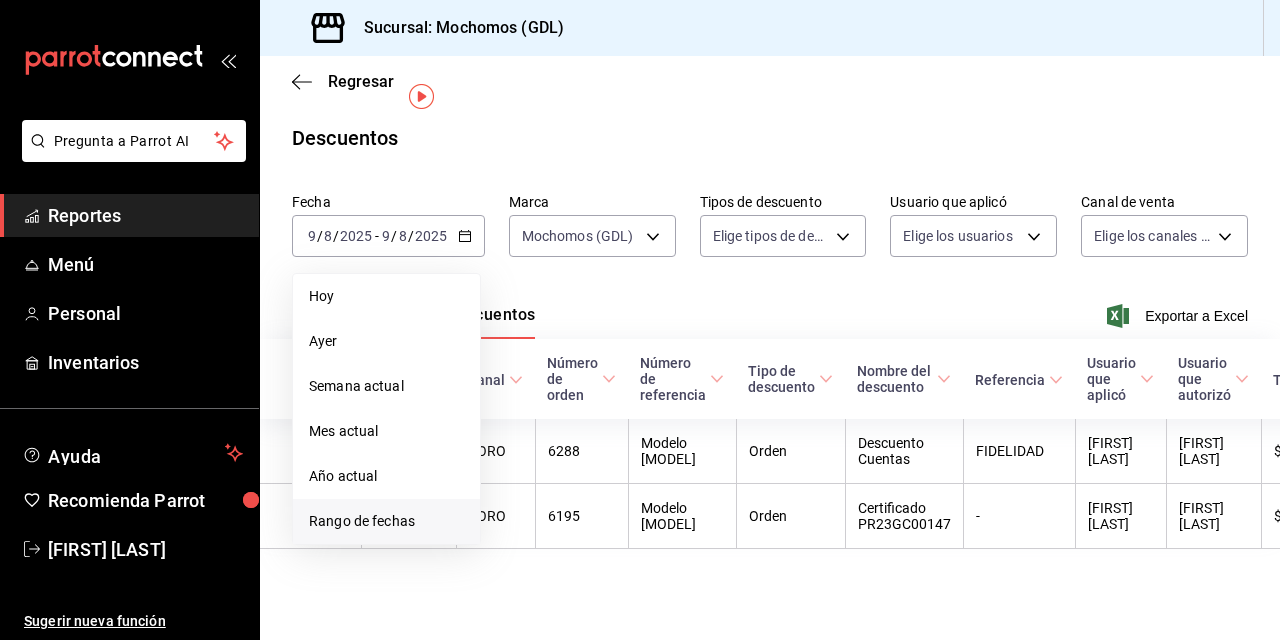 click on "Rango de fechas" at bounding box center (386, 521) 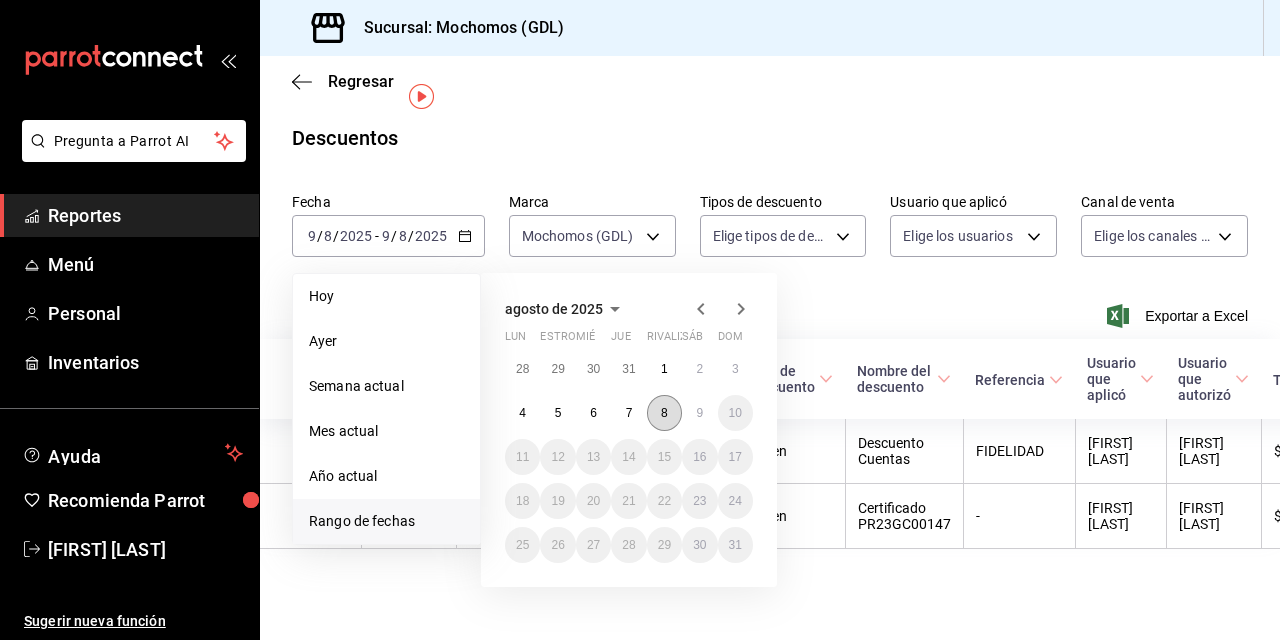 click on "8" at bounding box center [664, 413] 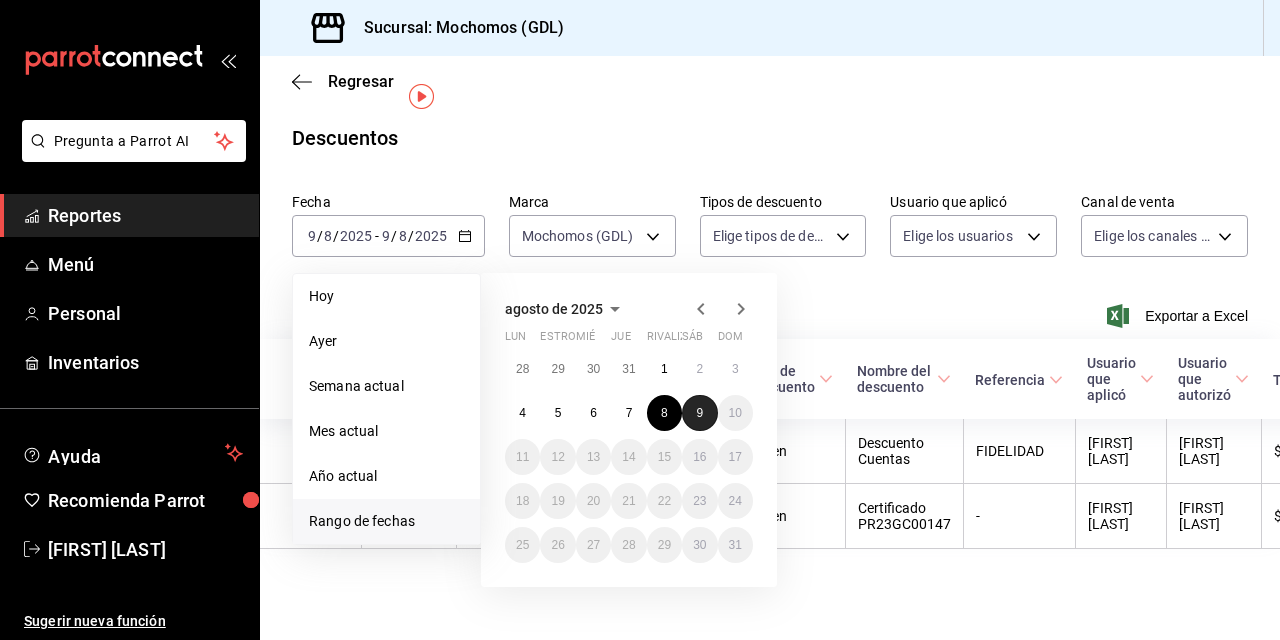 click on "9" at bounding box center (699, 413) 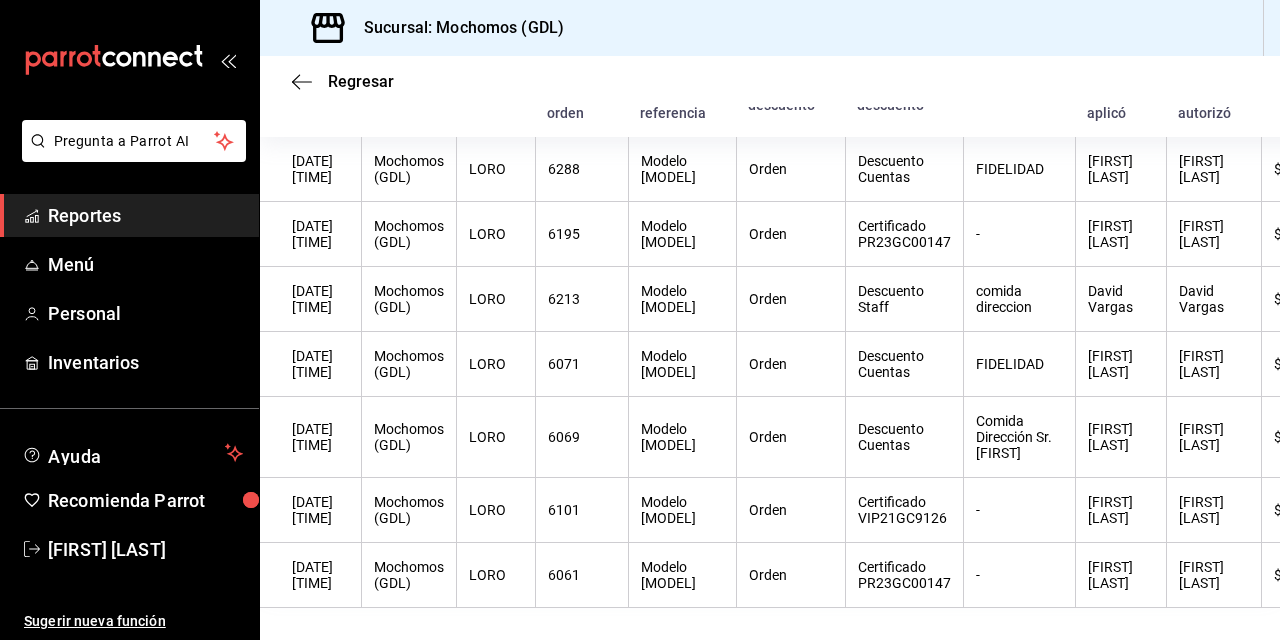 scroll, scrollTop: 322, scrollLeft: 0, axis: vertical 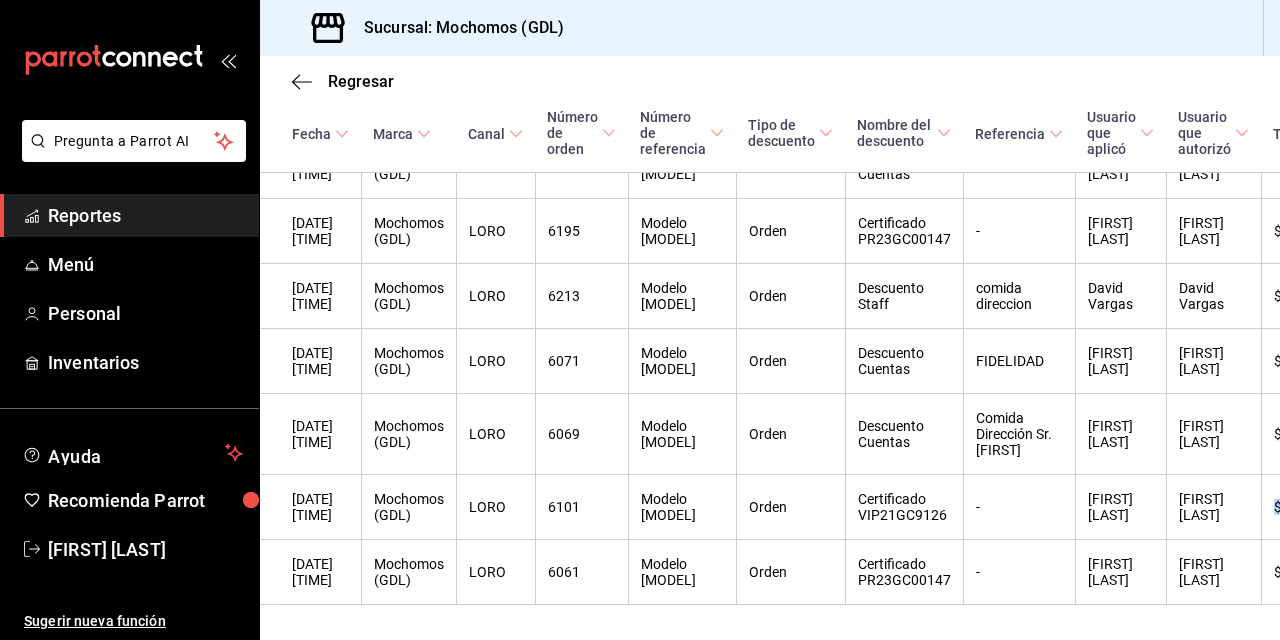click on "Regresar Descuentos Fecha [DATE] [DATE] - [DATE] [DATE] Marca Mochomos (GDL) 36c25d4a-7cb0-456c-a434-e981d54830bc Tipos de descuento Elige tipos de descuento Usuario que aplicó Elige los usuarios Canal de venta Elige los canales de venta Ver resumen Ver descuentos Exportar a Excel Fecha Marca Canal Número de orden Número de referencia Tipo de descuento Nombre del descuento Referencia Usuario que aplicó Usuario que autorizó Total [DATE] [TIME] Mochomos (GDL) LORO 6288 Modelo [MODEL] Orden Descuento Cuentas FIDELIDAD Joe Ávila Joe Ávila $1,190.00 [DATE] [TIME] Mochomos (GDL) LORO 6195 Modelo [MODEL] Orden Certificado PR23GC00147 - María Serrano María Serrano $2,734.00 [DATE] [TIME] Mochomos (GDL) LORO 6213 Modelo [MODEL] Orden Descuento Staff comida direccion David Vargas David Vargas $1,108.00 [DATE] [TIME] Mochomos (GDL) LORO 6071 Modelo [MODEL] Orden Descuento Cuentas FIDELIDAD Joe Ávila Joe Ávila $784.00 [DATE] [TIME] LORO - -" at bounding box center (770, 348) 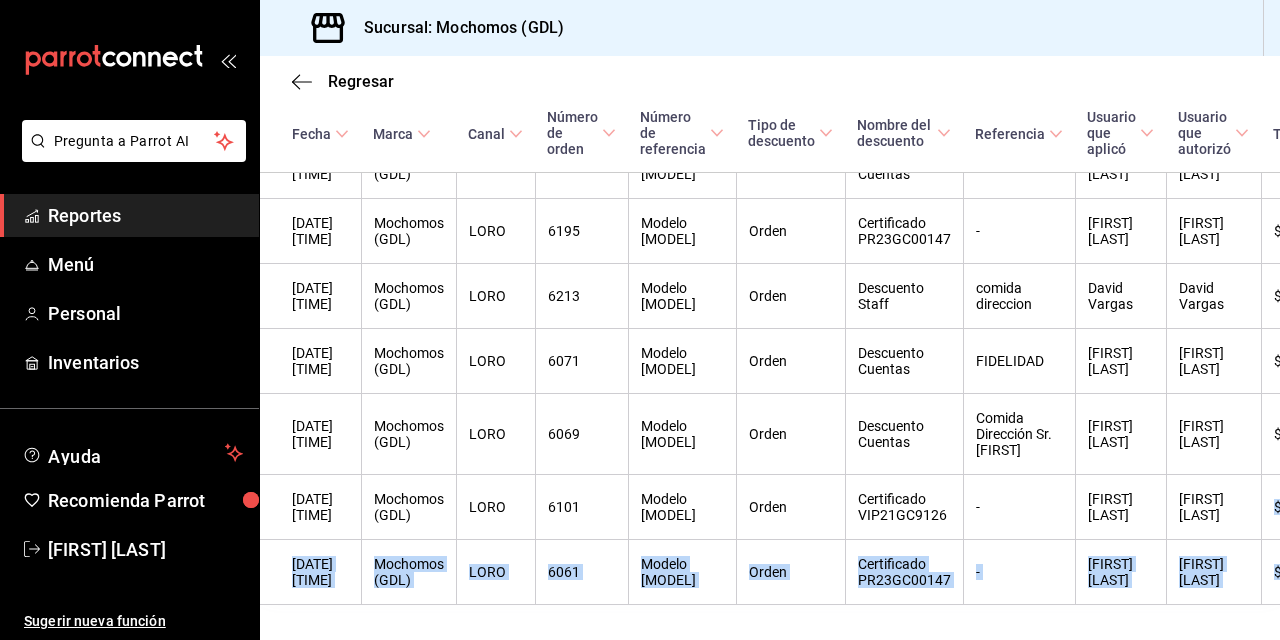 click on "Regresar Descuentos Fecha [DATE] [DATE] - [DATE] [DATE] Marca Mochomos (GDL) 36c25d4a-7cb0-456c-a434-e981d54830bc Tipos de descuento Elige tipos de descuento Usuario que aplicó Elige los usuarios Canal de venta Elige los canales de venta Ver resumen Ver descuentos Exportar a Excel Fecha Marca Canal Número de orden Número de referencia Tipo de descuento Nombre del descuento Referencia Usuario que aplicó Usuario que autorizó Total [DATE] [TIME] Mochomos (GDL) LORO 6288 Modelo [MODEL] Orden Descuento Cuentas FIDELIDAD Joe Ávila Joe Ávila $1,190.00 [DATE] [TIME] Mochomos (GDL) LORO 6195 Modelo [MODEL] Orden Certificado PR23GC00147 - María Serrano María Serrano $2,734.00 [DATE] [TIME] Mochomos (GDL) LORO 6213 Modelo [MODEL] Orden Descuento Staff comida direccion David Vargas David Vargas $1,108.00 [DATE] [TIME] Mochomos (GDL) LORO 6071 Modelo [MODEL] Orden Descuento Cuentas FIDELIDAD Joe Ávila Joe Ávila $784.00 [DATE] [TIME] LORO - -" at bounding box center [770, 348] 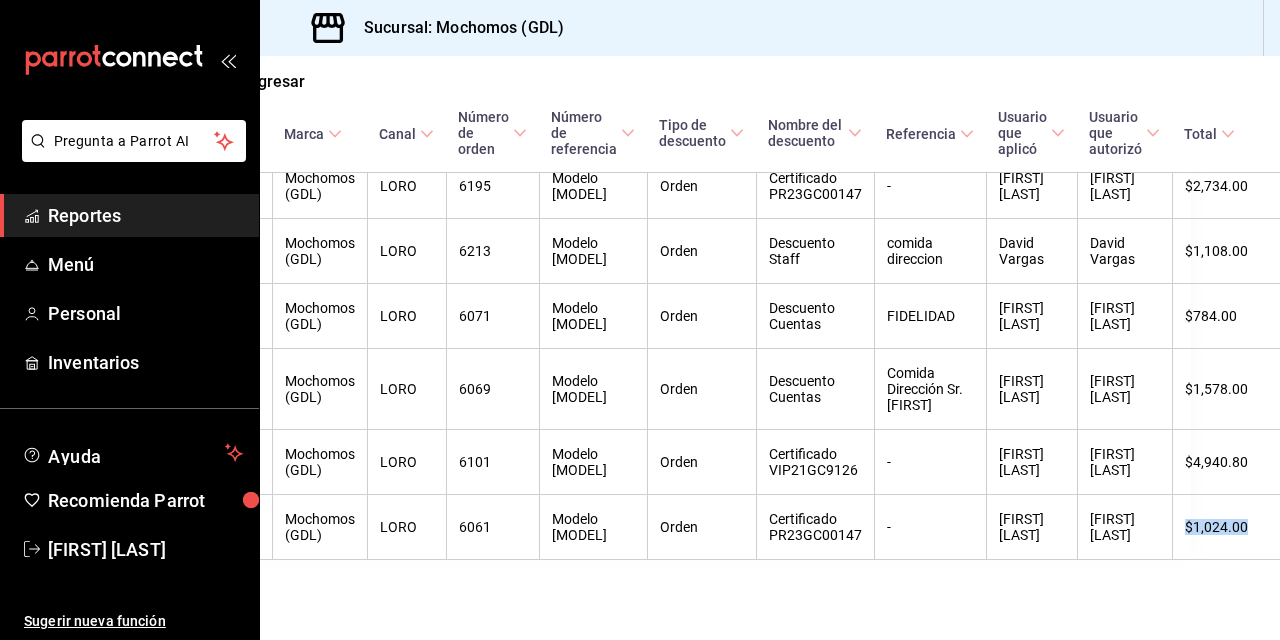 click on "Regresar Descuentos Fecha [DATE] [DATE] - [DATE] [DATE] Marca Mochomos (GDL) 36c25d4a-7cb0-456c-a434-e981d54830bc Tipos de descuento Elige tipos de descuento Usuario que aplicó Elige los usuarios Canal de venta Elige los canales de venta Ver resumen Ver descuentos Exportar a Excel Fecha Marca Canal Número de orden Número de referencia Tipo de descuento Nombre del descuento Referencia Usuario que aplicó Usuario que autorizó Total [DATE] [TIME] Mochomos (GDL) LORO 6288 Modelo [MODEL] Orden Descuento Cuentas FIDELIDAD Joe Ávila Joe Ávila $1,190.00 [DATE] [TIME] Mochomos (GDL) LORO 6195 Modelo [MODEL] Orden Certificado PR23GC00147 - María Serrano María Serrano $2,734.00 [DATE] [TIME] Mochomos (GDL) LORO 6213 Modelo [MODEL] Orden Descuento Staff comida direccion David Vargas David Vargas $1,108.00 [DATE] [TIME] Mochomos (GDL) LORO 6071 Modelo [MODEL] Orden Descuento Cuentas FIDELIDAD Joe Ávila Joe Ávila $784.00 [DATE] [TIME] LORO - -" at bounding box center (770, 348) 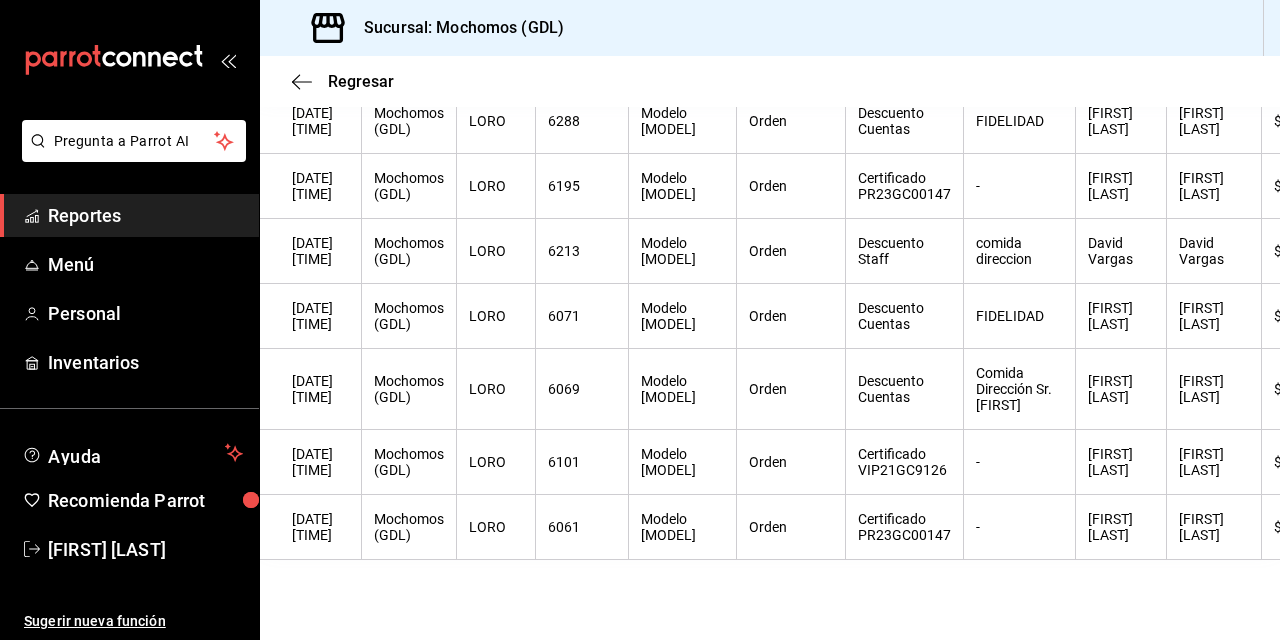 scroll, scrollTop: 0, scrollLeft: 0, axis: both 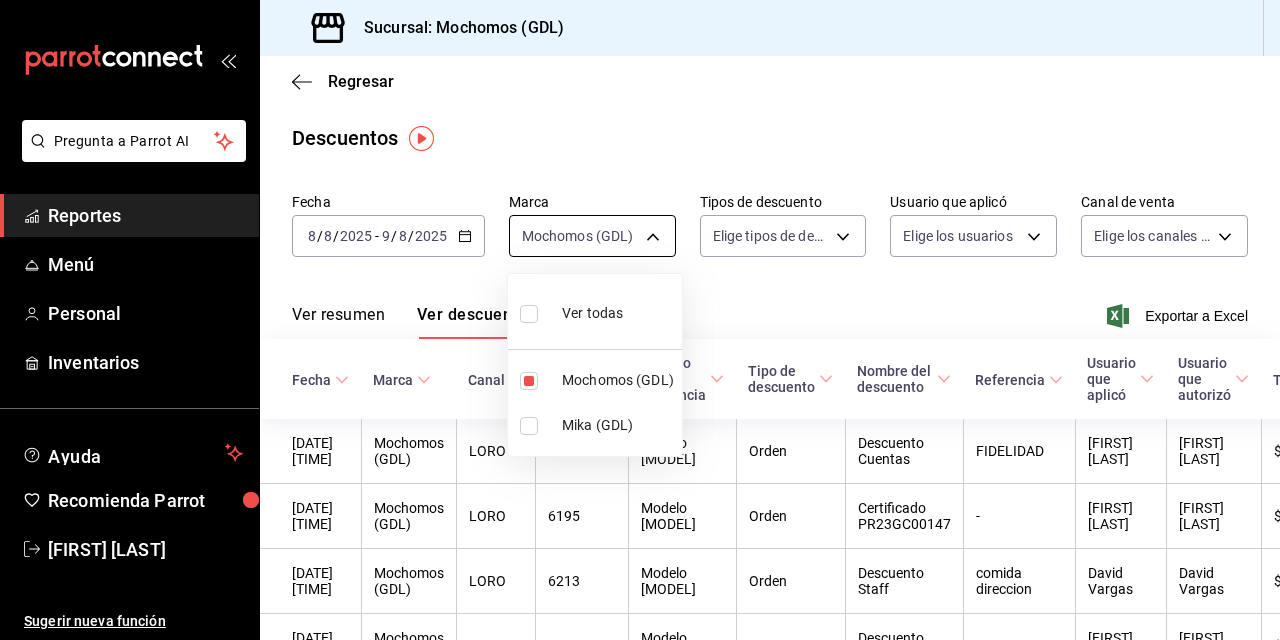 click on "Pregunta a Parrot AI Reportes   Menú   Personal   Inventarios   Ayuda Recomienda Parrot   Joe Ávila   Sugerir nueva función   Sucursal: Mochomos (GDL) Regresar Descuentos Fecha [DATE] [DATE] - [DATE] [DATE] Marca Mochomos (GDL) 36c25d4a-7cb0-456c-a434-e981d54830bc Tipos de descuento Elige tipos de descuento Usuario que aplicó Elige los usuarios Canal de venta Elige los canales de venta Ver resumen Ver descuentos Exportar a Excel Fecha Marca Canal Número de orden Número de referencia Tipo de descuento Nombre del descuento Referencia Usuario que aplicó Usuario que autorizó Total [DATE] [TIME] Mochomos (GDL) LORO 6288 Modelo [MODEL] Orden Descuento Cuentas FIDELIDAD Joe Ávila Joe Ávila $1,190.00 [DATE] [TIME] Mochomos (GDL) LORO 6195 Modelo [MODEL] Orden Certificado PR23GC00147 - María Serrano María Serrano $2,734.00 [DATE] [TIME] Mochomos (GDL) LORO 6213 Modelo [MODEL] Orden Descuento Staff comida direccion David Vargas David Vargas $1,108.00 LORO" at bounding box center (640, 320) 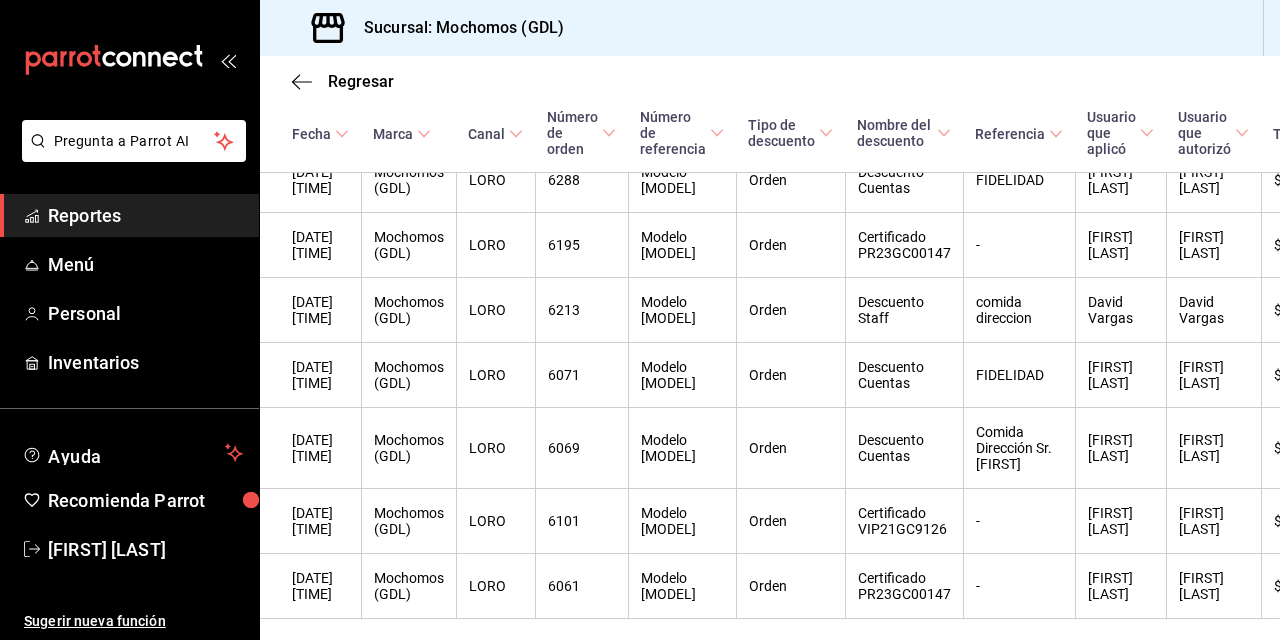 scroll, scrollTop: 320, scrollLeft: 0, axis: vertical 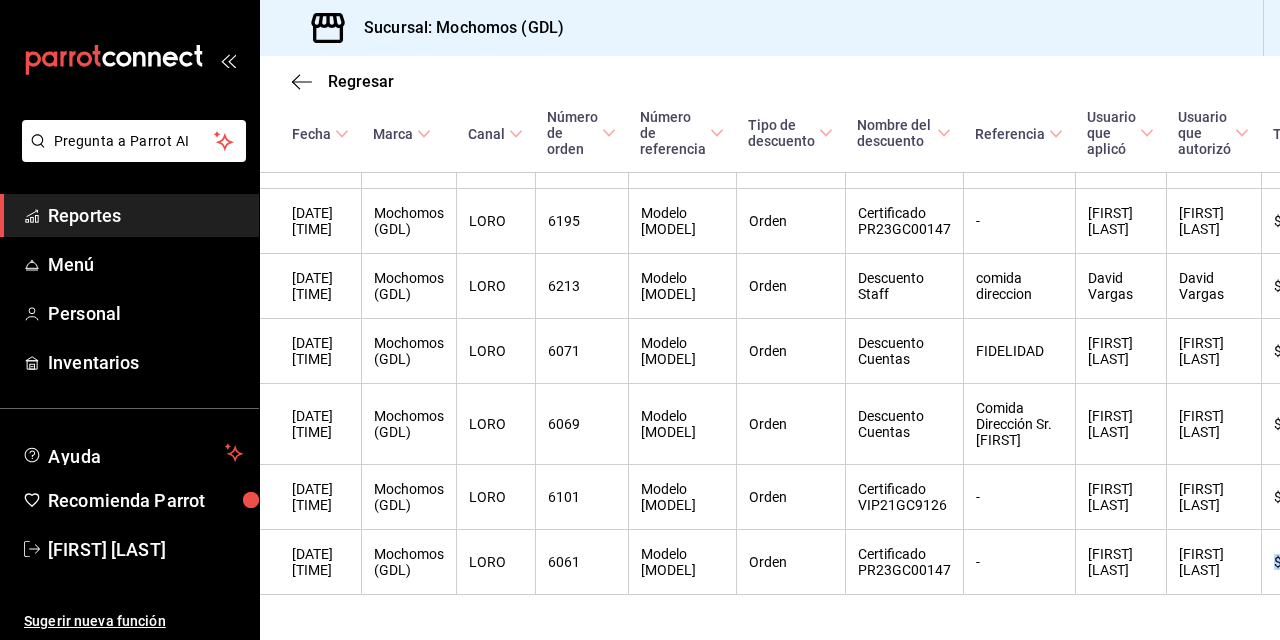 click on "Regresar Descuentos Fecha [DATE] [DATE] - [DATE] [DATE] Marca Mochomos (GDL) 36c25d4a-7cb0-456c-a434-e981d54830bc Tipos de descuento Elige tipos de descuento Usuario que aplicó Elige los usuarios Canal de venta Elige los canales de venta Ver resumen Ver descuentos Exportar a Excel Fecha Marca Canal Número de orden Número de referencia Tipo de descuento Nombre del descuento Referencia Usuario que aplicó Usuario que autorizó Total [DATE] [TIME] Mochomos (GDL) LORO 6288 Modelo [MODEL] Orden Descuento Cuentas FIDELIDAD Joe Ávila Joe Ávila $1,190.00 [DATE] [TIME] Mochomos (GDL) LORO 6195 Modelo [MODEL] Orden Certificado PR23GC00147 - María Serrano María Serrano $2,734.00 [DATE] [TIME] Mochomos (GDL) LORO 6213 Modelo [MODEL] Orden Descuento Staff comida direccion David Vargas David Vargas $1,108.00 [DATE] [TIME] Mochomos (GDL) LORO 6071 Modelo [MODEL] Orden Descuento Cuentas FIDELIDAD Joe Ávila Joe Ávila $784.00 [DATE] [TIME] LORO - -" at bounding box center (770, 348) 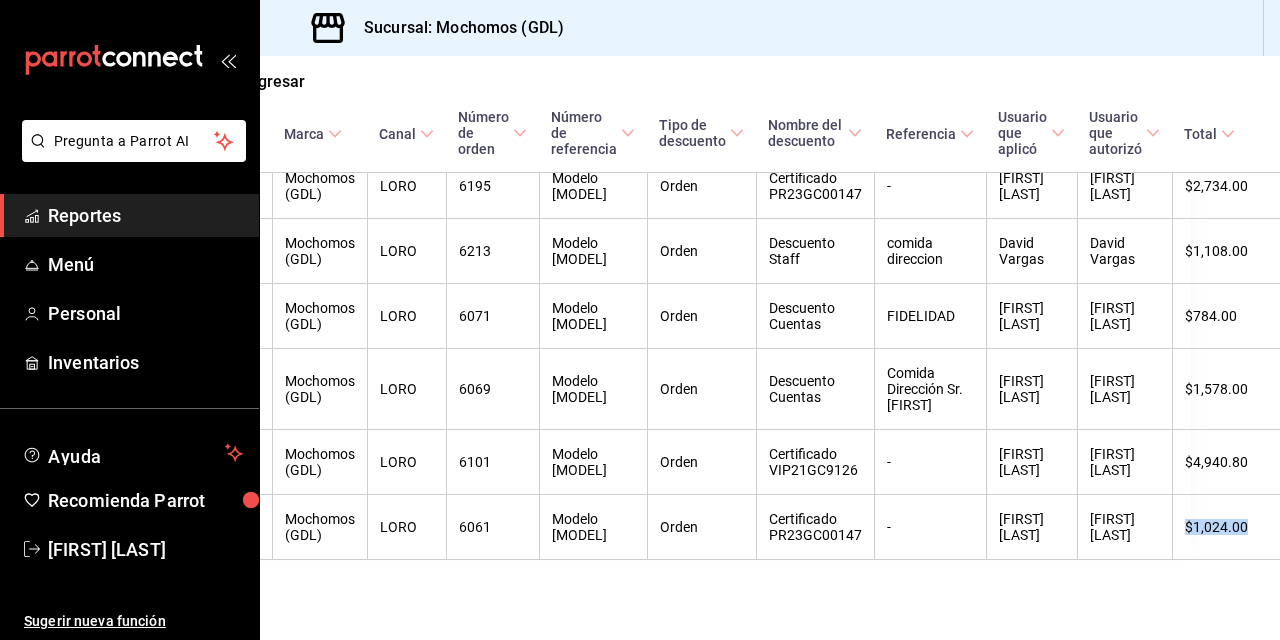 click on "Regresar Descuentos Fecha [DATE] [DATE] - [DATE] [DATE] Marca Mochomos (GDL) 36c25d4a-7cb0-456c-a434-e981d54830bc Tipos de descuento Elige tipos de descuento Usuario que aplicó Elige los usuarios Canal de venta Elige los canales de venta Ver resumen Ver descuentos Exportar a Excel Fecha Marca Canal Número de orden Número de referencia Tipo de descuento Nombre del descuento Referencia Usuario que aplicó Usuario que autorizó Total [DATE] [TIME] Mochomos (GDL) LORO 6288 Modelo [MODEL] Orden Descuento Cuentas FIDELIDAD Joe Ávila Joe Ávila $1,190.00 [DATE] [TIME] Mochomos (GDL) LORO 6195 Modelo [MODEL] Orden Certificado PR23GC00147 - María Serrano María Serrano $2,734.00 [DATE] [TIME] Mochomos (GDL) LORO 6213 Modelo [MODEL] Orden Descuento Staff comida direccion David Vargas David Vargas $1,108.00 [DATE] [TIME] Mochomos (GDL) LORO 6071 Modelo [MODEL] Orden Descuento Cuentas FIDELIDAD Joe Ávila Joe Ávila $784.00 [DATE] [TIME] LORO - -" at bounding box center [770, 348] 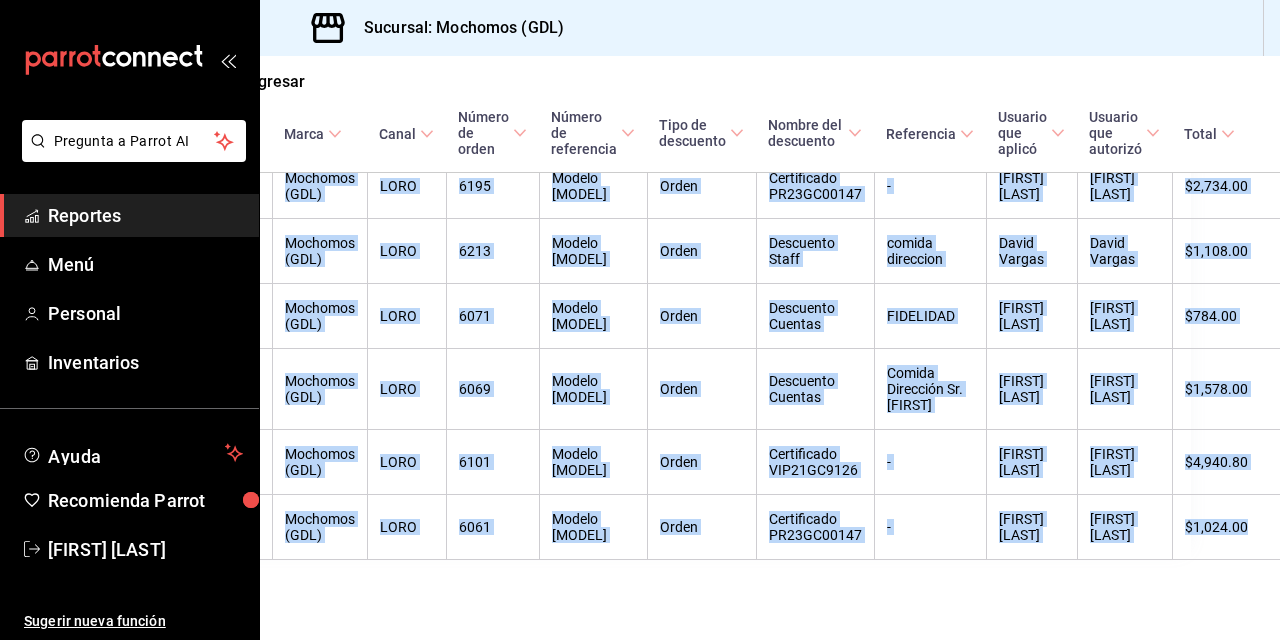 click on "Regresar Descuentos Fecha [DATE] [DATE] - [DATE] [DATE] Marca Mochomos (GDL) 36c25d4a-7cb0-456c-a434-e981d54830bc Tipos de descuento Elige tipos de descuento Usuario que aplicó Elige los usuarios Canal de venta Elige los canales de venta Ver resumen Ver descuentos Exportar a Excel Fecha Marca Canal Número de orden Número de referencia Tipo de descuento Nombre del descuento Referencia Usuario que aplicó Usuario que autorizó Total [DATE] [TIME] Mochomos (GDL) LORO 6288 Modelo [MODEL] Orden Descuento Cuentas FIDELIDAD Joe Ávila Joe Ávila $1,190.00 [DATE] [TIME] Mochomos (GDL) LORO 6195 Modelo [MODEL] Orden Certificado PR23GC00147 - María Serrano María Serrano $2,734.00 [DATE] [TIME] Mochomos (GDL) LORO 6213 Modelo [MODEL] Orden Descuento Staff comida direccion David Vargas David Vargas $1,108.00 [DATE] [TIME] Mochomos (GDL) LORO 6071 Modelo [MODEL] Orden Descuento Cuentas FIDELIDAD Joe Ávila Joe Ávila $784.00 [DATE] [TIME] LORO - -" at bounding box center (770, 348) 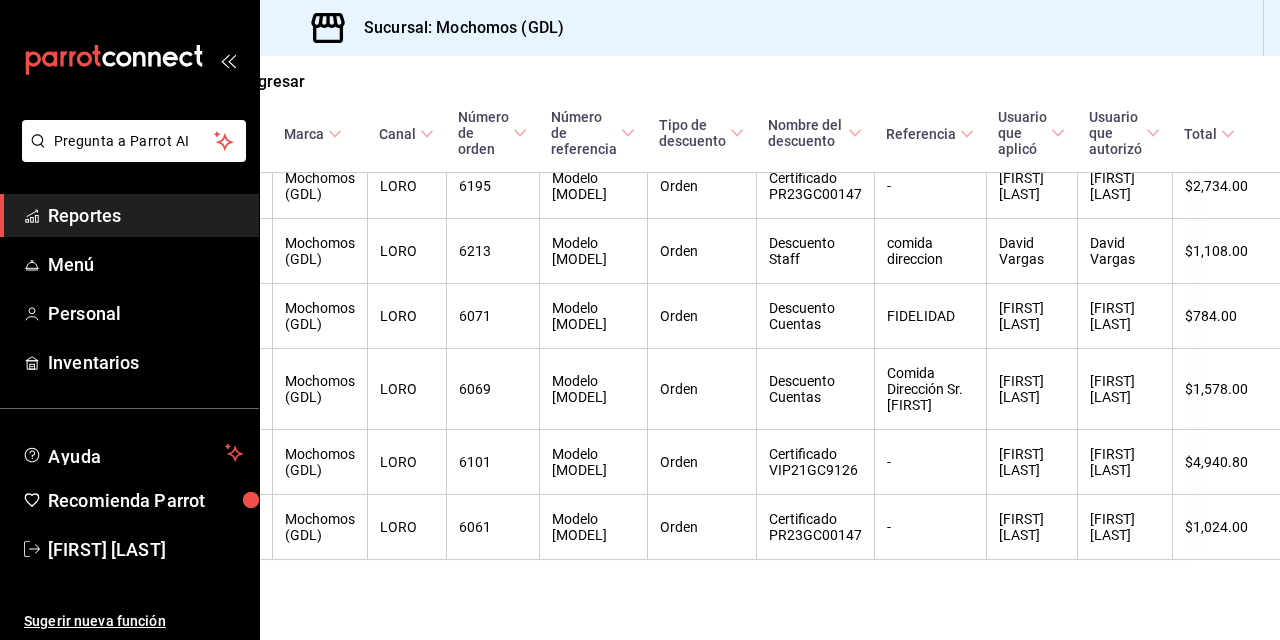 click on "Regresar Descuentos Fecha [DATE] [DATE] - [DATE] [DATE] Marca Mochomos (GDL) 36c25d4a-7cb0-456c-a434-e981d54830bc Tipos de descuento Elige tipos de descuento Usuario que aplicó Elige los usuarios Canal de venta Elige los canales de venta Ver resumen Ver descuentos Exportar a Excel Fecha Marca Canal Número de orden Número de referencia Tipo de descuento Nombre del descuento Referencia Usuario que aplicó Usuario que autorizó Total [DATE] [TIME] Mochomos (GDL) LORO 6288 Modelo [MODEL] Orden Descuento Cuentas FIDELIDAD Joe Ávila Joe Ávila $1,190.00 [DATE] [TIME] Mochomos (GDL) LORO 6195 Modelo [MODEL] Orden Certificado PR23GC00147 - María Serrano María Serrano $2,734.00 [DATE] [TIME] Mochomos (GDL) LORO 6213 Modelo [MODEL] Orden Descuento Staff comida direccion David Vargas David Vargas $1,108.00 [DATE] [TIME] Mochomos (GDL) LORO 6071 Modelo [MODEL] Orden Descuento Cuentas FIDELIDAD Joe Ávila Joe Ávila $784.00 [DATE] [TIME] LORO - -" at bounding box center [681, 164] 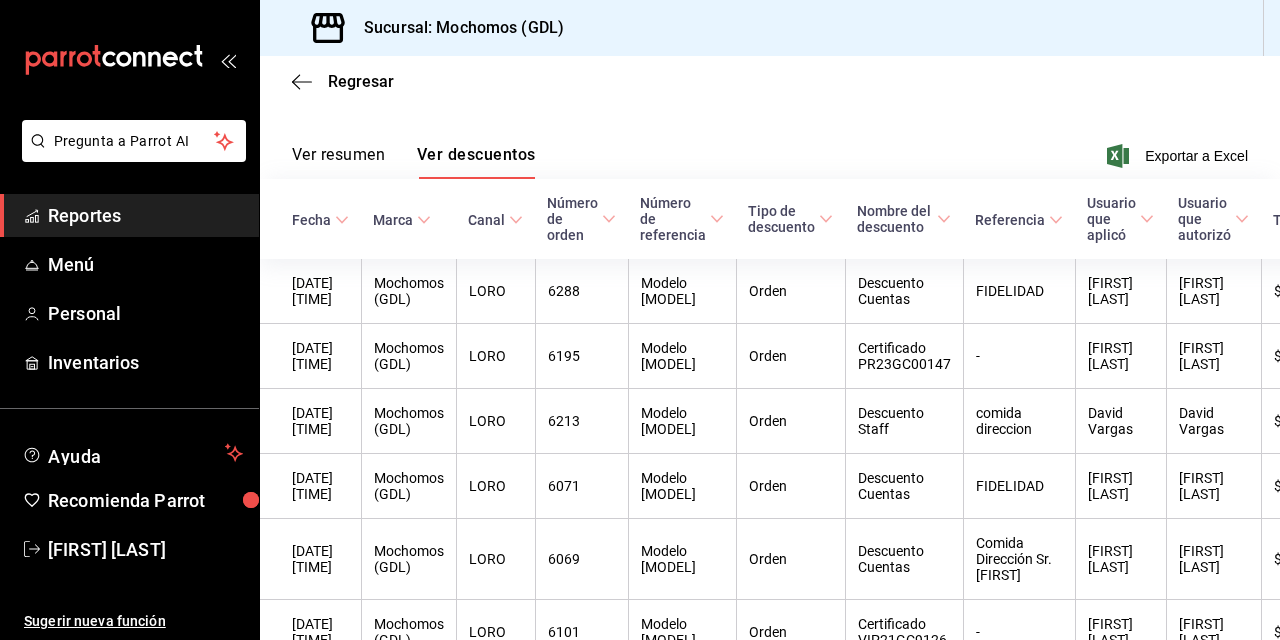 scroll, scrollTop: 132, scrollLeft: 0, axis: vertical 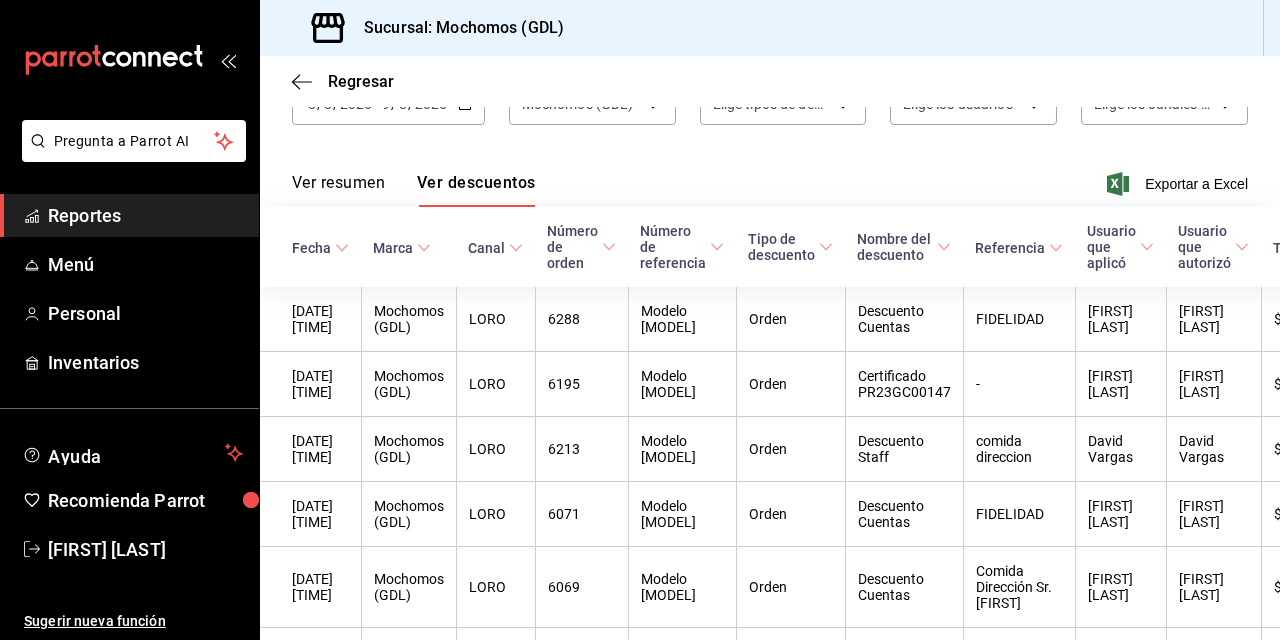 click 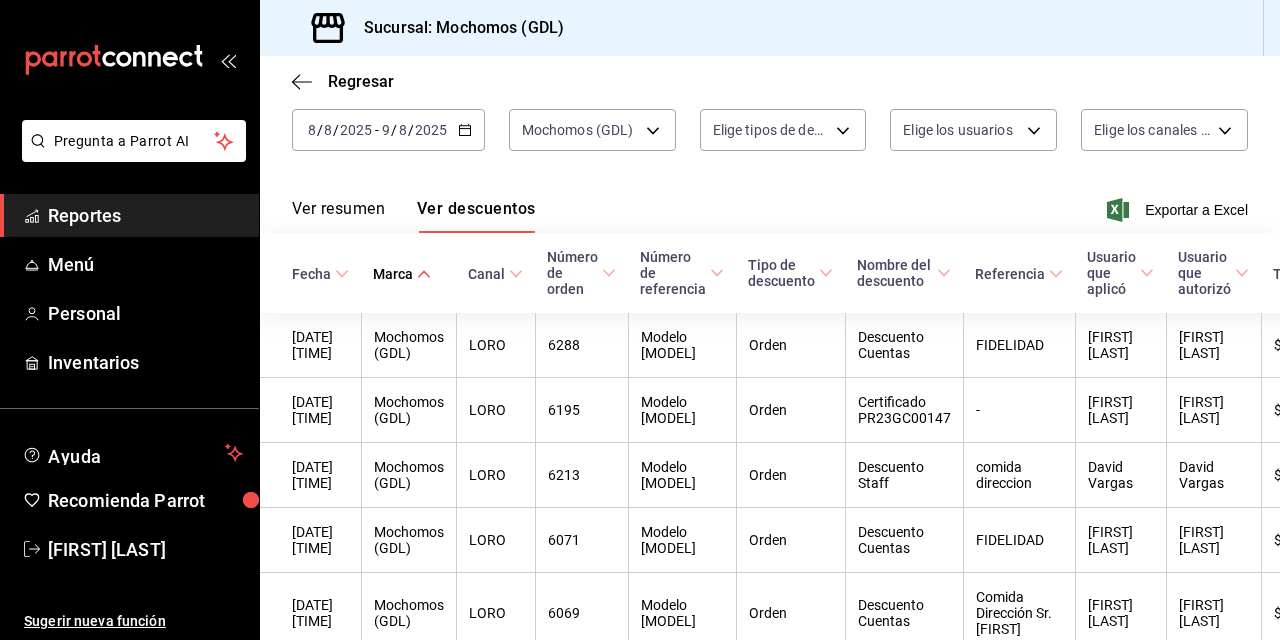 scroll, scrollTop: 132, scrollLeft: 0, axis: vertical 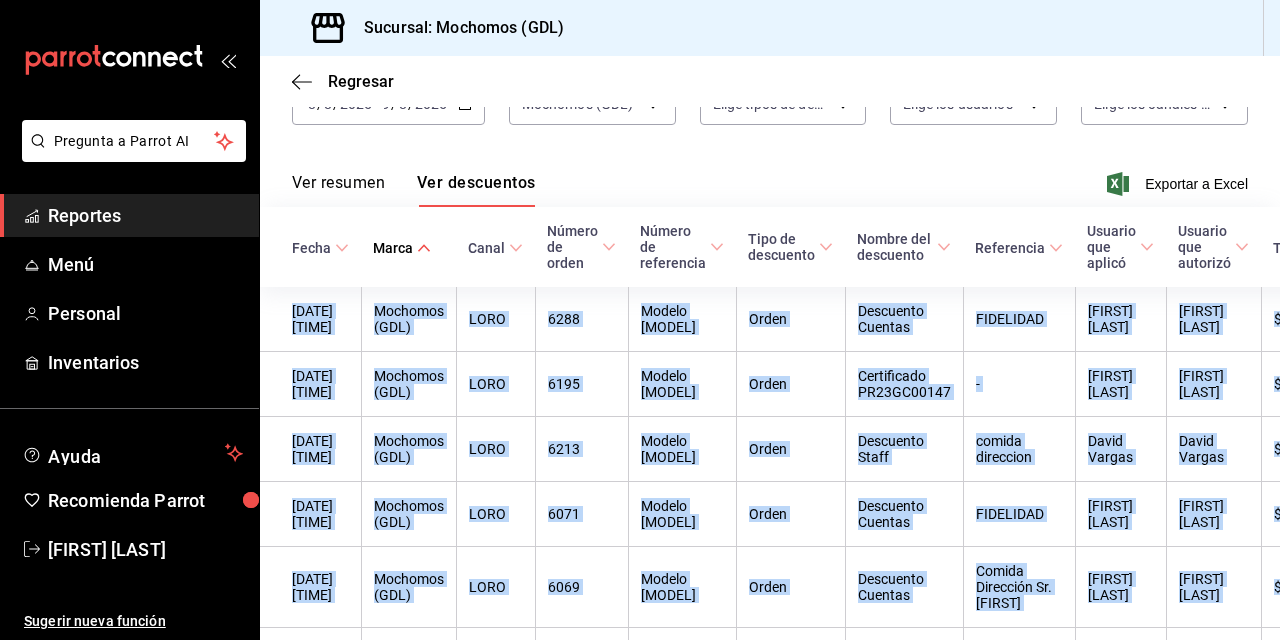 click 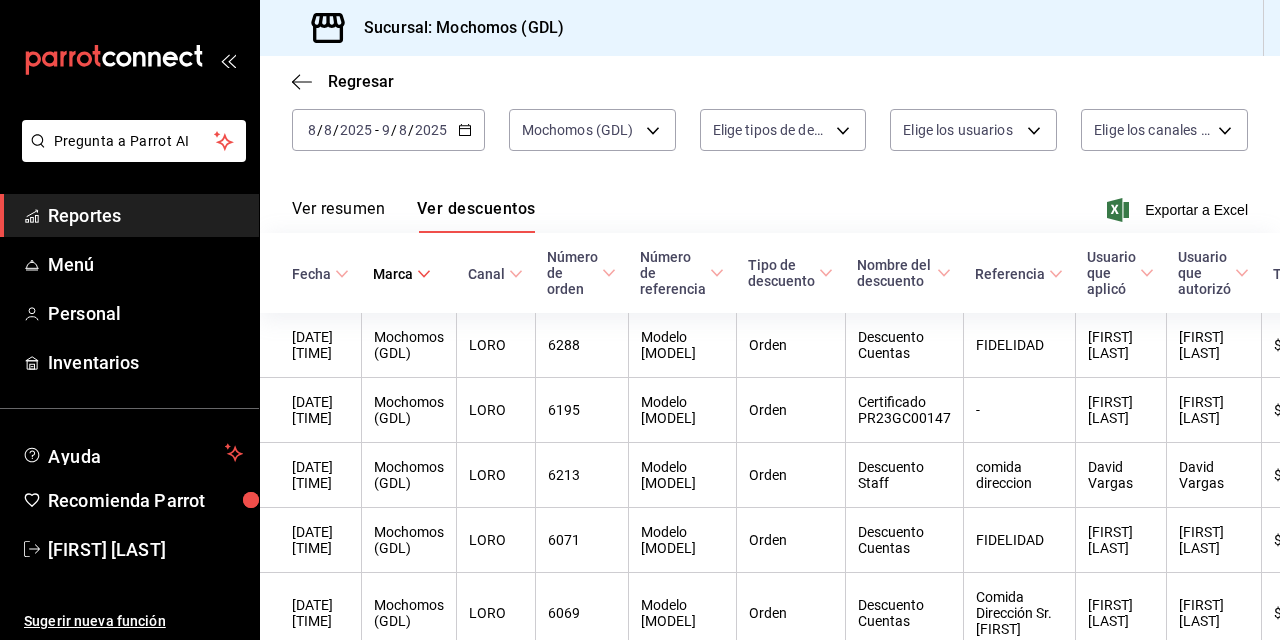 scroll, scrollTop: 132, scrollLeft: 0, axis: vertical 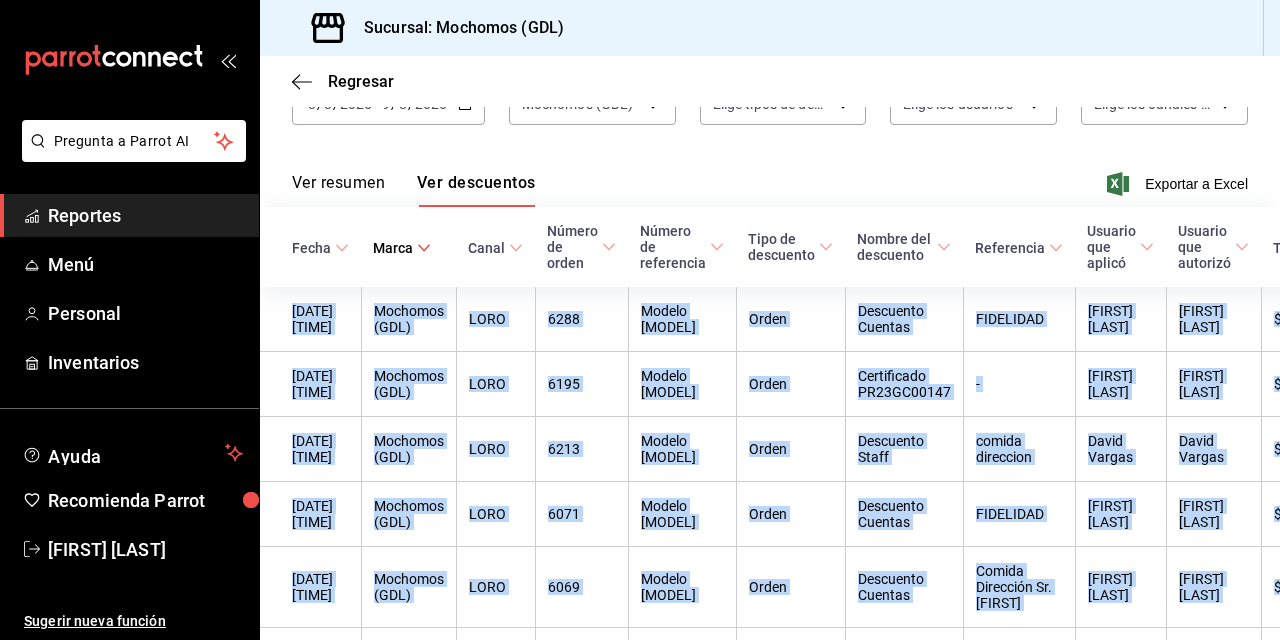 click 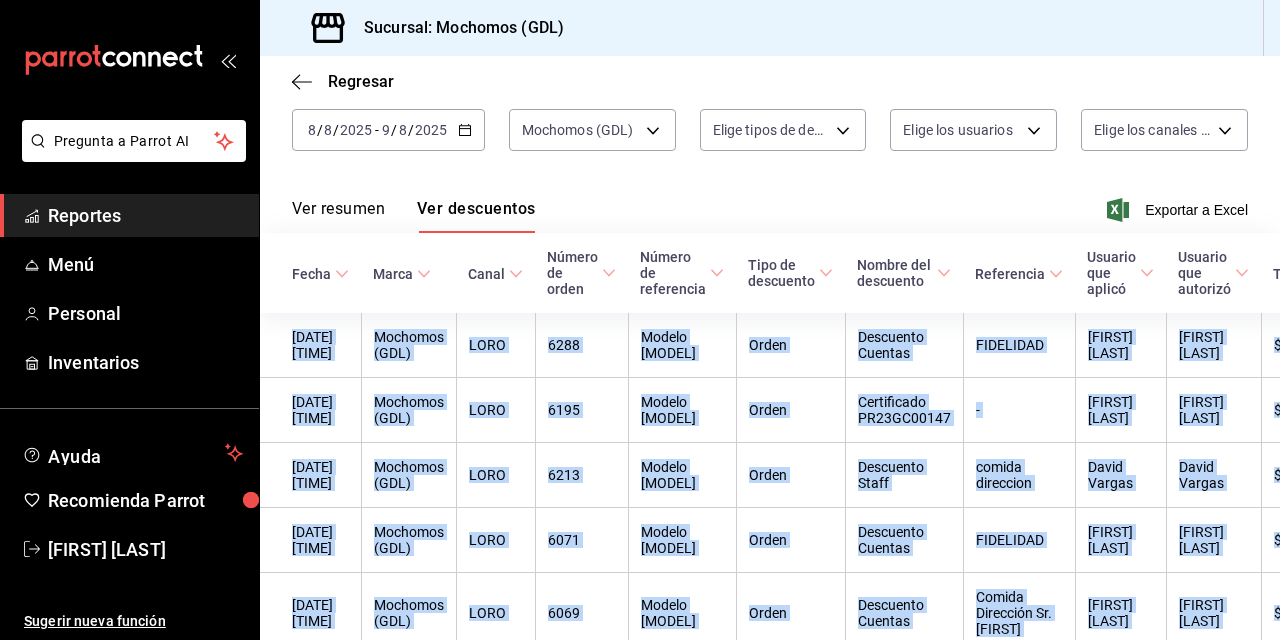 scroll, scrollTop: 132, scrollLeft: 0, axis: vertical 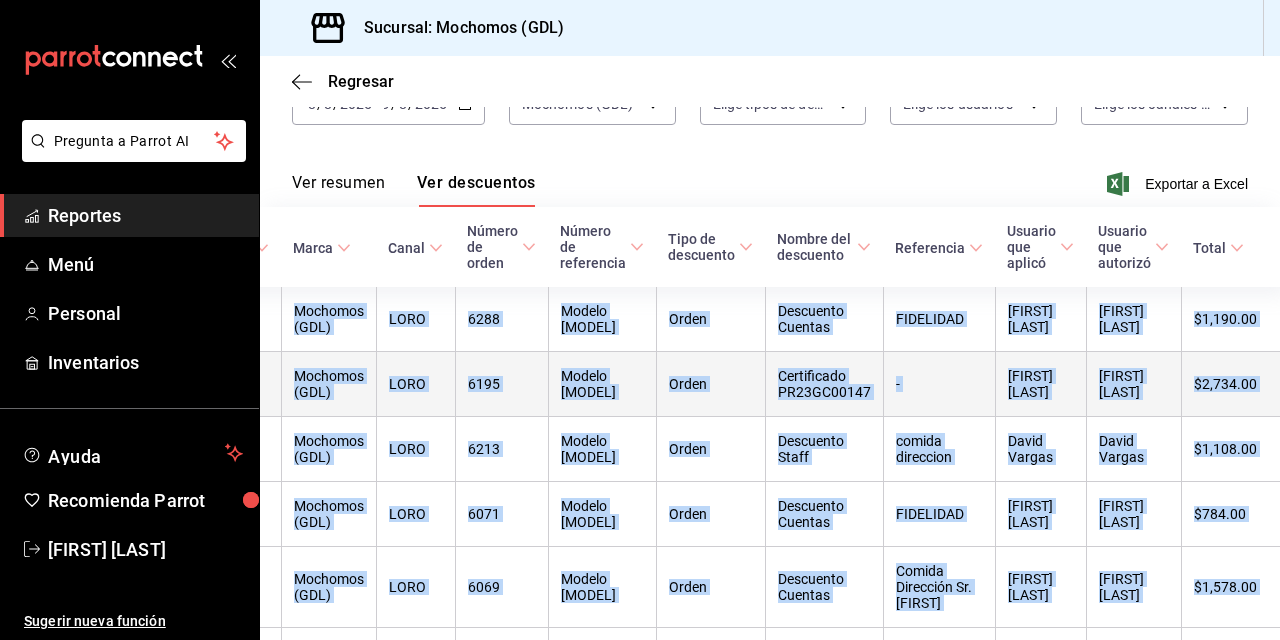 click on "Orden" at bounding box center (710, 384) 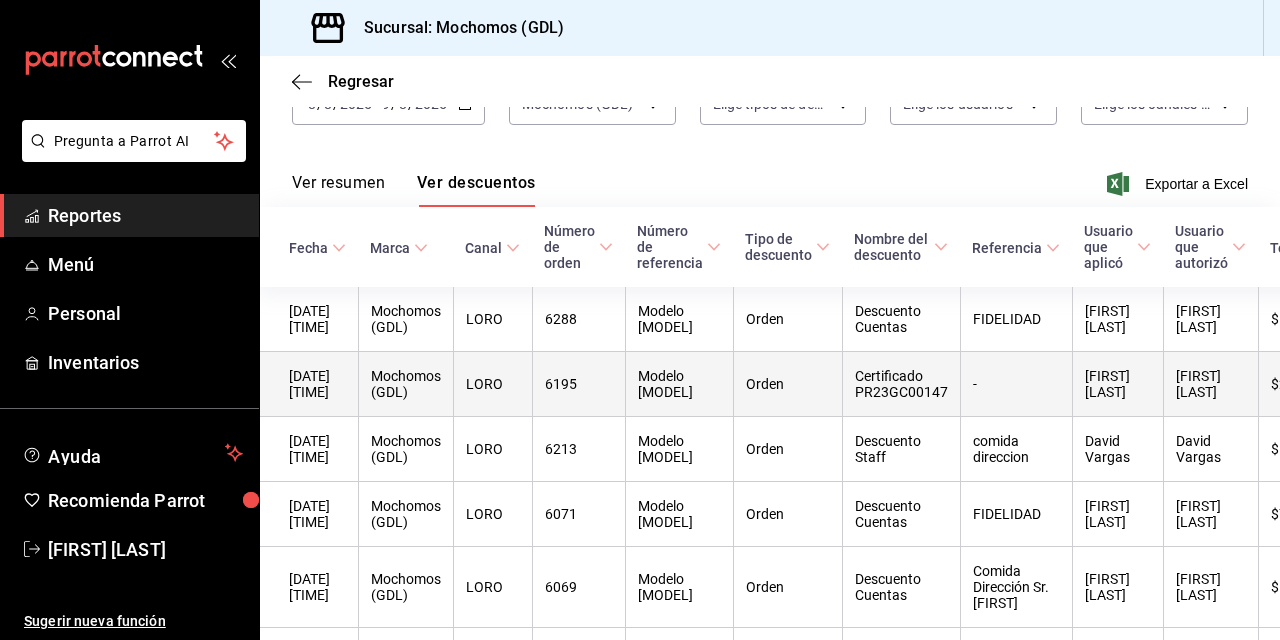 scroll, scrollTop: 0, scrollLeft: 0, axis: both 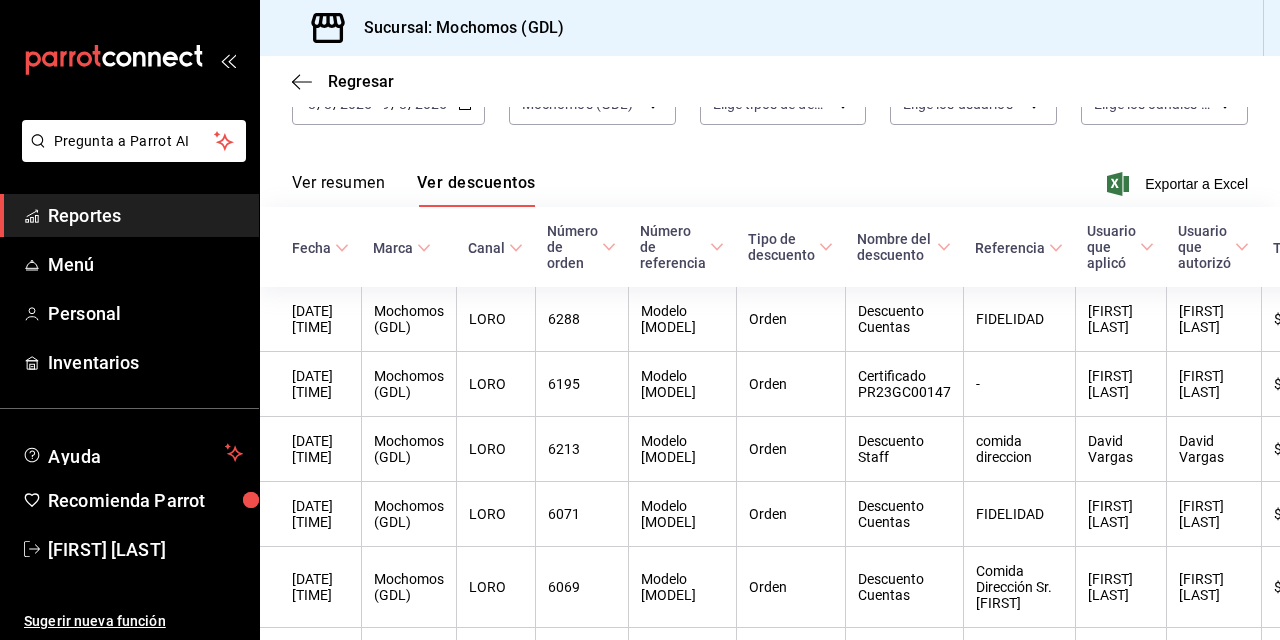 click 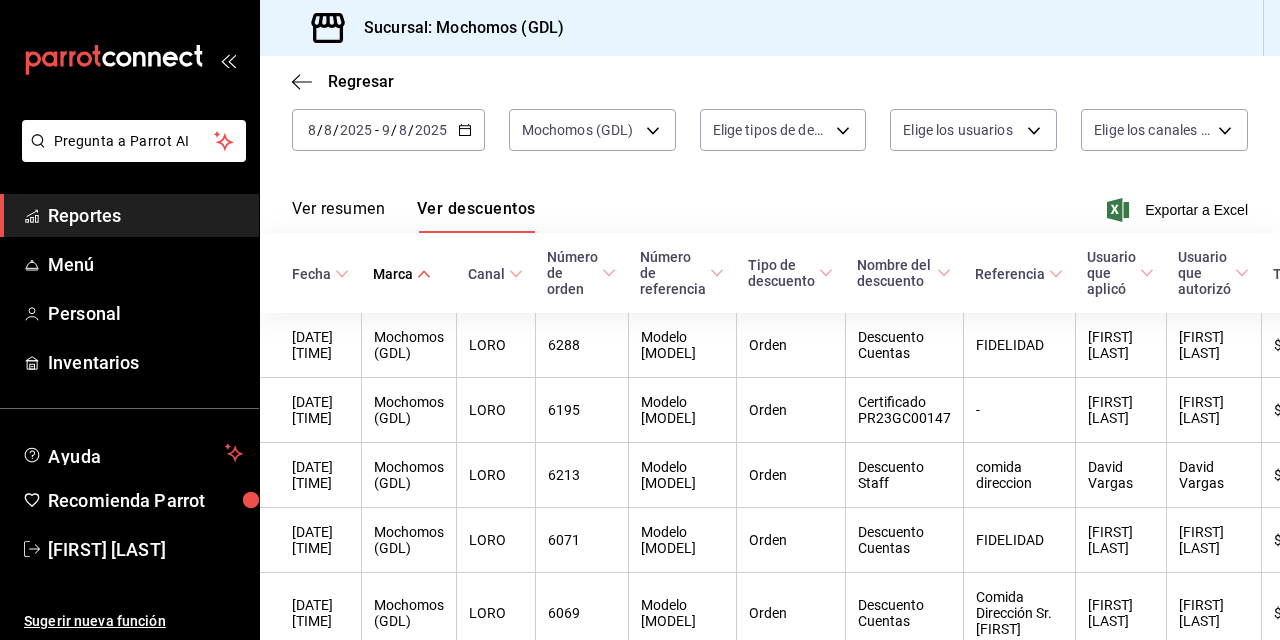 scroll, scrollTop: 132, scrollLeft: 0, axis: vertical 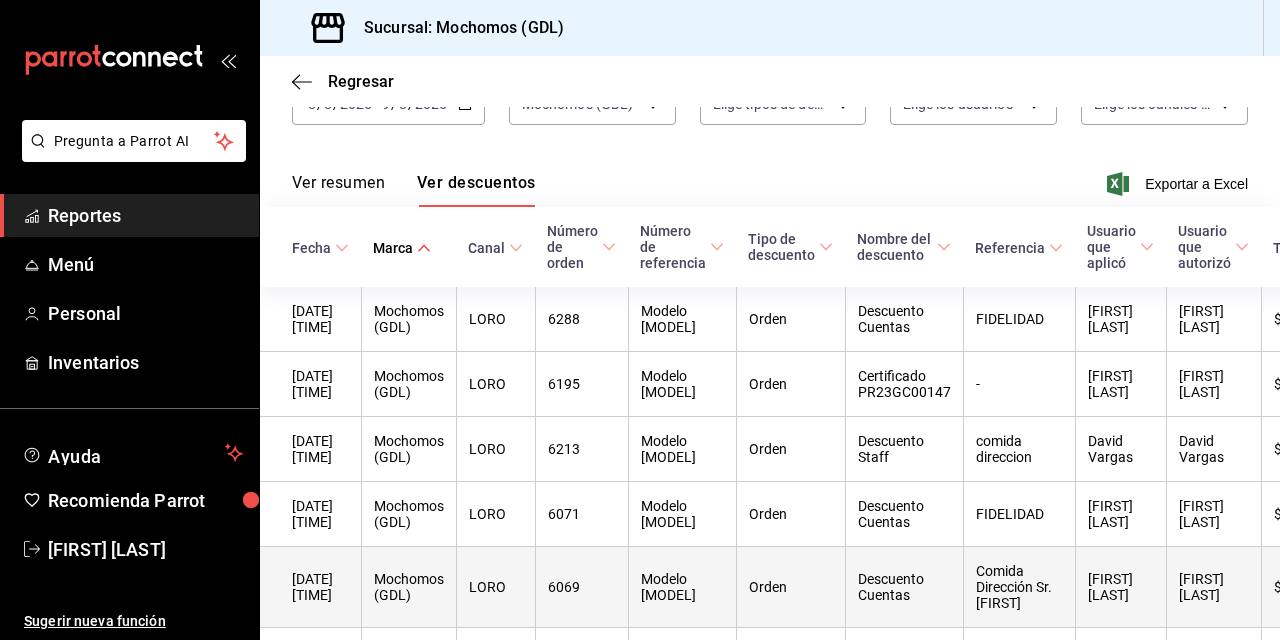 click on "[FIRST] [LAST]" at bounding box center (1213, 587) 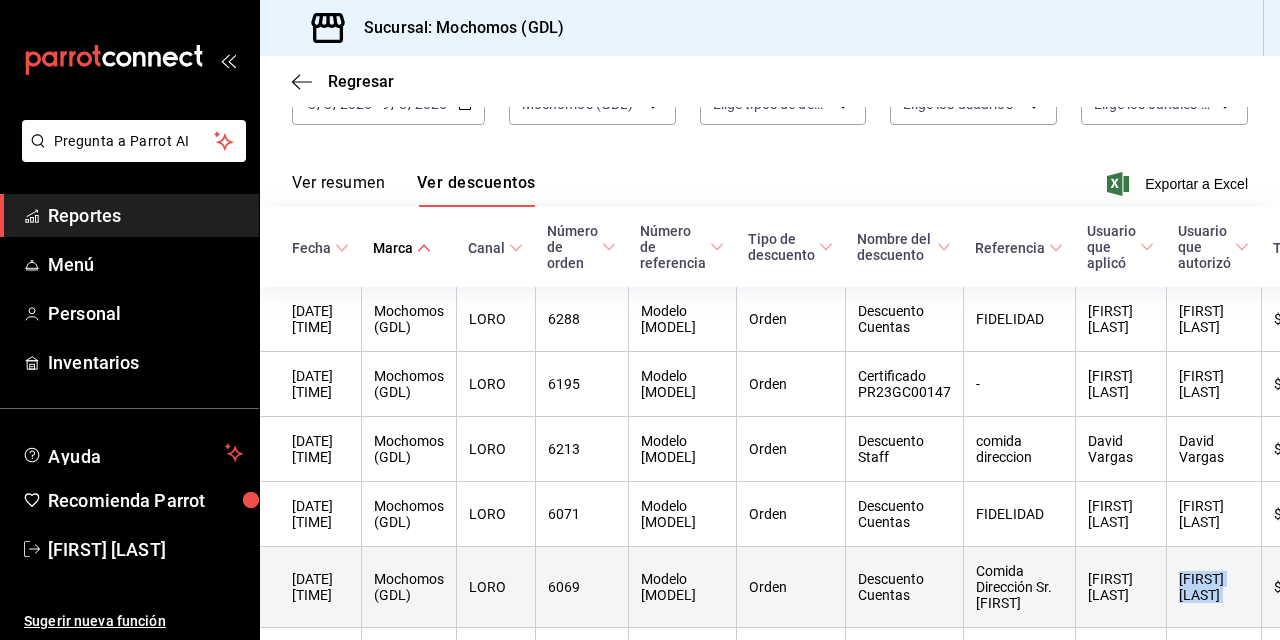 click on "[FIRST] [LAST]" at bounding box center [1213, 587] 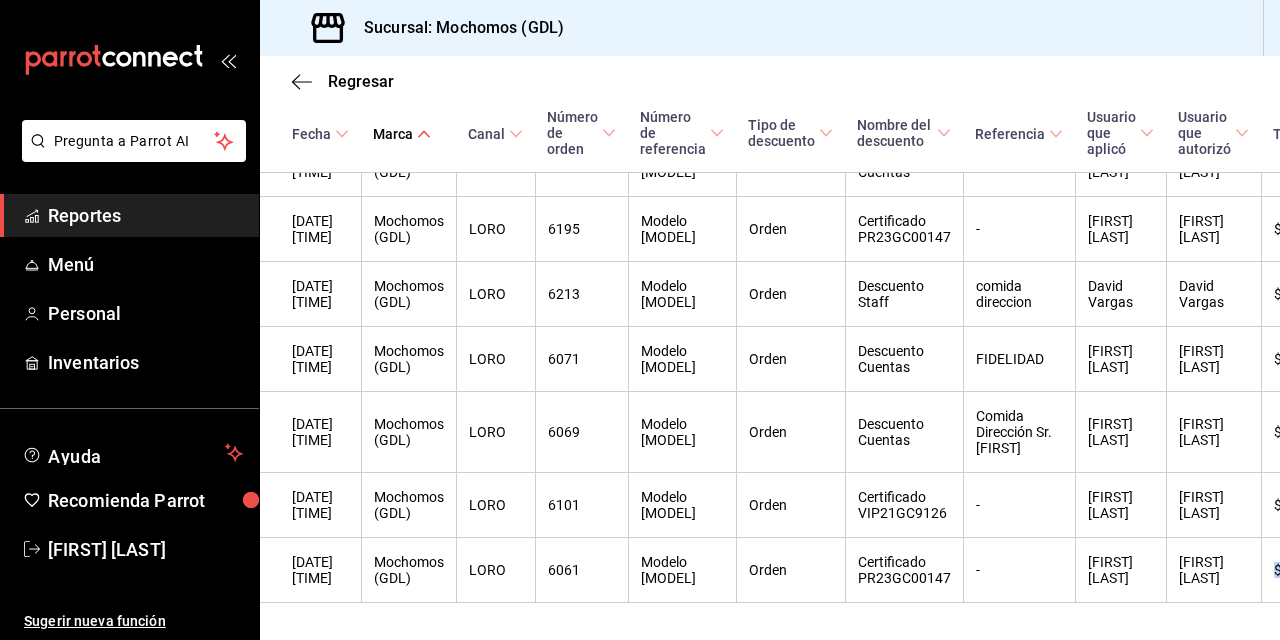 click on "Regresar Descuentos Fecha [DATE] [DATE] - [DATE] [DATE] Marca Mochomos (GDL) 36c25d4a-7cb0-456c-a434-e981d54830bc Tipos de descuento Elige tipos de descuento Usuario que aplicó Elige los usuarios Canal de venta Elige los canales de venta Ver resumen Ver descuentos Exportar a Excel Fecha Marca Canal Número de orden Número de referencia Tipo de descuento Nombre del descuento Referencia Usuario que aplicó Usuario que autorizó Total [DATE] [TIME] Mochomos (GDL) LORO 6288 Modelo [MODEL] Orden Descuento Cuentas FIDELIDAD Joe Ávila Joe Ávila $1,190.00 [DATE] [TIME] Mochomos (GDL) LORO 6195 Modelo [MODEL] Orden Certificado PR23GC00147 - María Serrano María Serrano $2,734.00 [DATE] [TIME] Mochomos (GDL) LORO 6213 Modelo [MODEL] Orden Descuento Staff comida direccion David Vargas David Vargas $1,108.00 [DATE] [TIME] Mochomos (GDL) LORO 6071 Modelo [MODEL] Orden Descuento Cuentas FIDELIDAD Joe Ávila Joe Ávila $784.00 [DATE] [TIME] LORO - -" at bounding box center [770, 348] 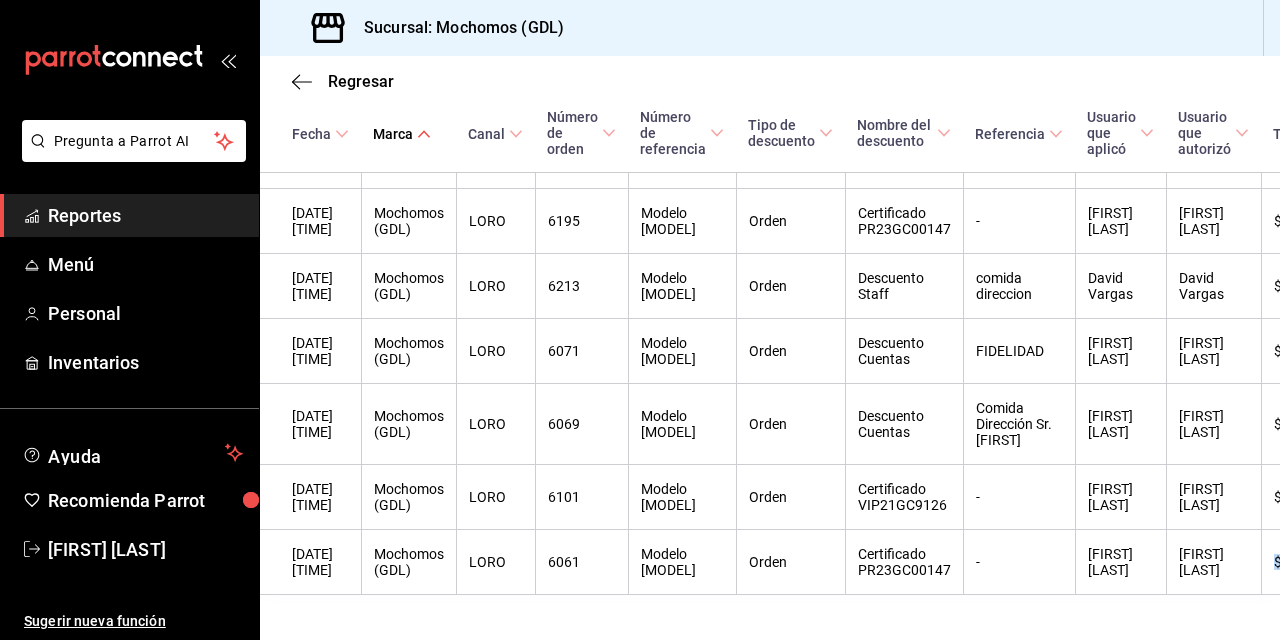 click on "Regresar Descuentos Fecha [DATE] [DATE] - [DATE] [DATE] Marca Mochomos (GDL) 36c25d4a-7cb0-456c-a434-e981d54830bc Tipos de descuento Elige tipos de descuento Usuario que aplicó Elige los usuarios Canal de venta Elige los canales de venta Ver resumen Ver descuentos Exportar a Excel Fecha Marca Canal Número de orden Número de referencia Tipo de descuento Nombre del descuento Referencia Usuario que aplicó Usuario que autorizó Total [DATE] [TIME] Mochomos (GDL) LORO 6288 Modelo [MODEL] Orden Descuento Cuentas FIDELIDAD Joe Ávila Joe Ávila $1,190.00 [DATE] [TIME] Mochomos (GDL) LORO 6195 Modelo [MODEL] Orden Certificado PR23GC00147 - María Serrano María Serrano $2,734.00 [DATE] [TIME] Mochomos (GDL) LORO 6213 Modelo [MODEL] Orden Descuento Staff comida direccion David Vargas David Vargas $1,108.00 [DATE] [TIME] Mochomos (GDL) LORO 6071 Modelo [MODEL] Orden Descuento Cuentas FIDELIDAD Joe Ávila Joe Ávila $784.00 [DATE] [TIME] LORO - -" at bounding box center [770, 348] 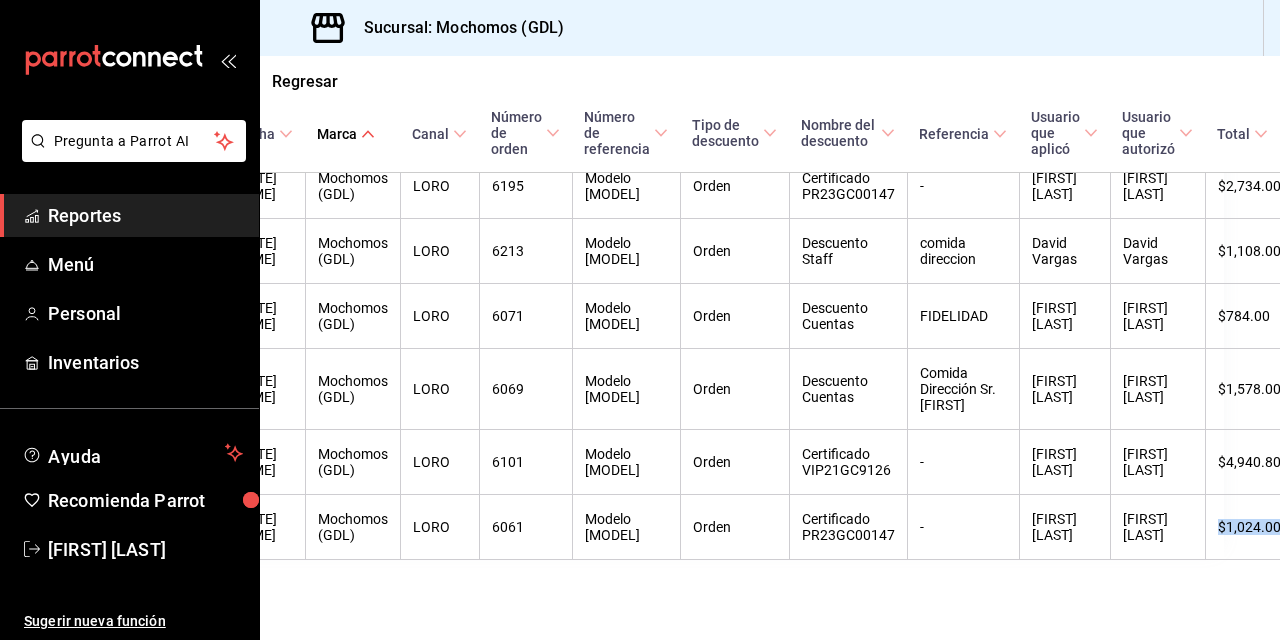 click on "Regresar Descuentos Fecha [DATE] [DATE] - [DATE] [DATE] Marca Mochomos (GDL) 36c25d4a-7cb0-456c-a434-e981d54830bc Tipos de descuento Elige tipos de descuento Usuario que aplicó Elige los usuarios Canal de venta Elige los canales de venta Ver resumen Ver descuentos Exportar a Excel Fecha Marca Canal Número de orden Número de referencia Tipo de descuento Nombre del descuento Referencia Usuario que aplicó Usuario que autorizó Total [DATE] [TIME] Mochomos (GDL) LORO 6288 Modelo [MODEL] Orden Descuento Cuentas FIDELIDAD Joe Ávila Joe Ávila $1,190.00 [DATE] [TIME] Mochomos (GDL) LORO 6195 Modelo [MODEL] Orden Certificado PR23GC00147 - María Serrano María Serrano $2,734.00 [DATE] [TIME] Mochomos (GDL) LORO 6213 Modelo [MODEL] Orden Descuento Staff comida direccion David Vargas David Vargas $1,108.00 [DATE] [TIME] Mochomos (GDL) LORO 6071 Modelo [MODEL] Orden Descuento Cuentas FIDELIDAD Joe Ávila Joe Ávila $784.00 [DATE] [TIME] LORO - -" at bounding box center [770, 348] 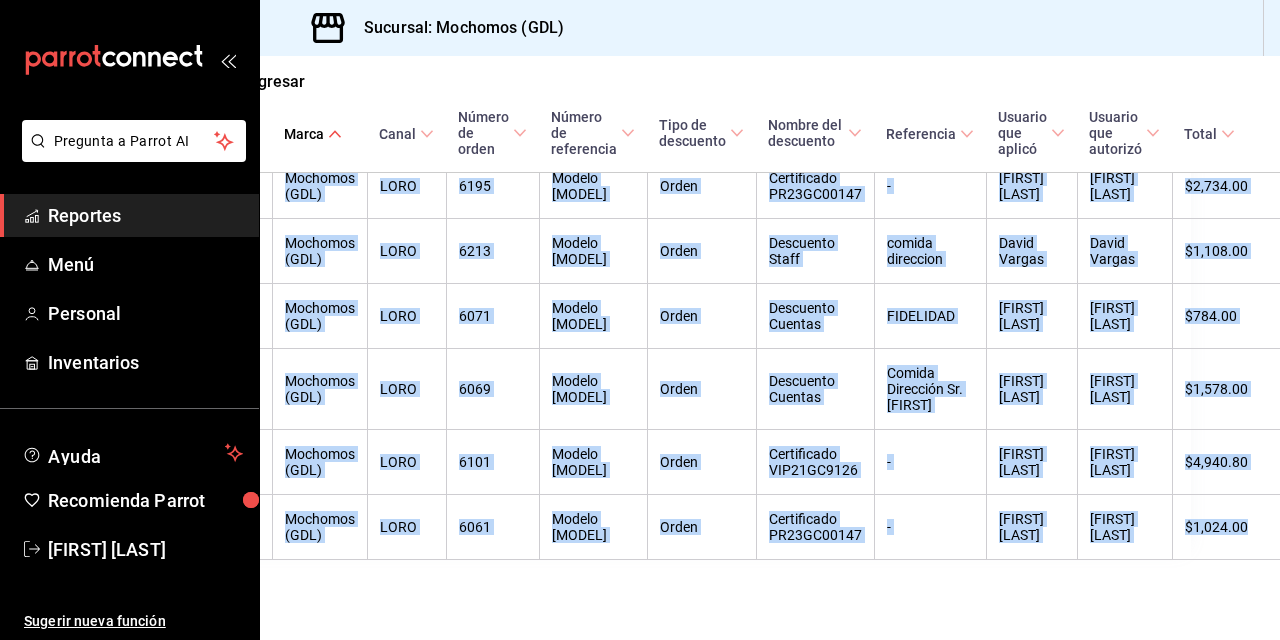 click on "Regresar Descuentos Fecha [DATE] [DATE] - [DATE] [DATE] Marca Mochomos (GDL) 36c25d4a-7cb0-456c-a434-e981d54830bc Tipos de descuento Elige tipos de descuento Usuario que aplicó Elige los usuarios Canal de venta Elige los canales de venta Ver resumen Ver descuentos Exportar a Excel Fecha Marca Canal Número de orden Número de referencia Tipo de descuento Nombre del descuento Referencia Usuario que aplicó Usuario que autorizó Total [DATE] [TIME] Mochomos (GDL) LORO 6288 Modelo [MODEL] Orden Descuento Cuentas FIDELIDAD Joe Ávila Joe Ávila $1,190.00 [DATE] [TIME] Mochomos (GDL) LORO 6195 Modelo [MODEL] Orden Certificado PR23GC00147 - María Serrano María Serrano $2,734.00 [DATE] [TIME] Mochomos (GDL) LORO 6213 Modelo [MODEL] Orden Descuento Staff comida direccion David Vargas David Vargas $1,108.00 [DATE] [TIME] Mochomos (GDL) LORO 6071 Modelo [MODEL] Orden Descuento Cuentas FIDELIDAD Joe Ávila Joe Ávila $784.00 [DATE] [TIME] LORO - -" at bounding box center [770, 348] 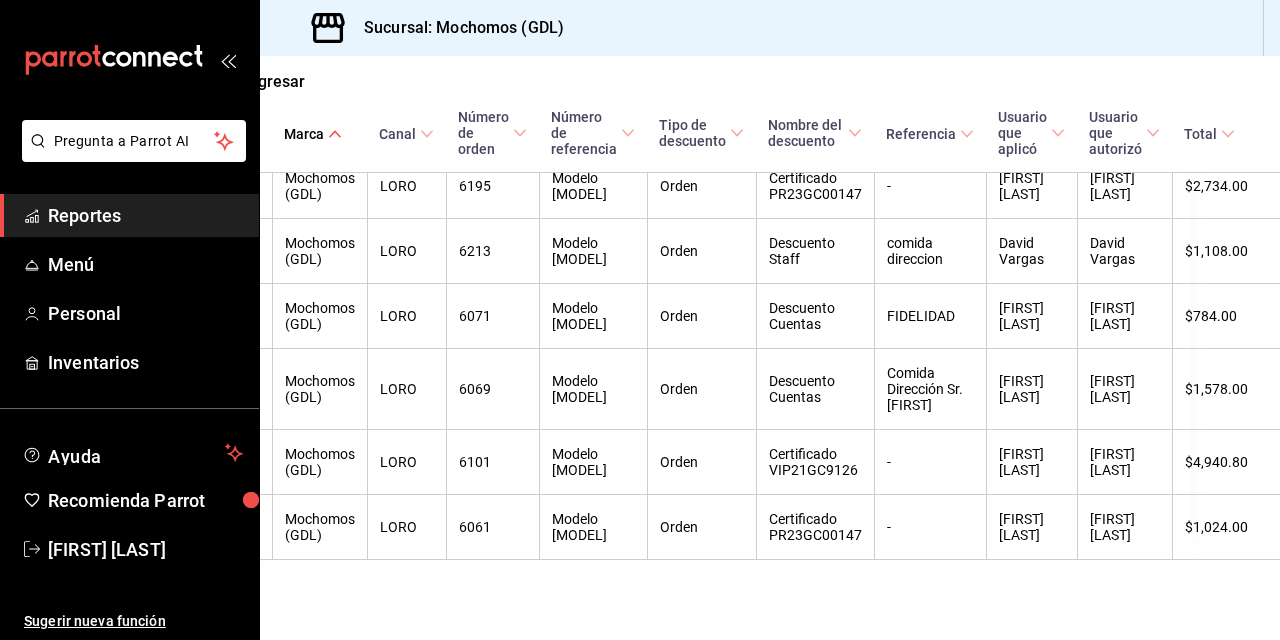 scroll, scrollTop: 0, scrollLeft: 0, axis: both 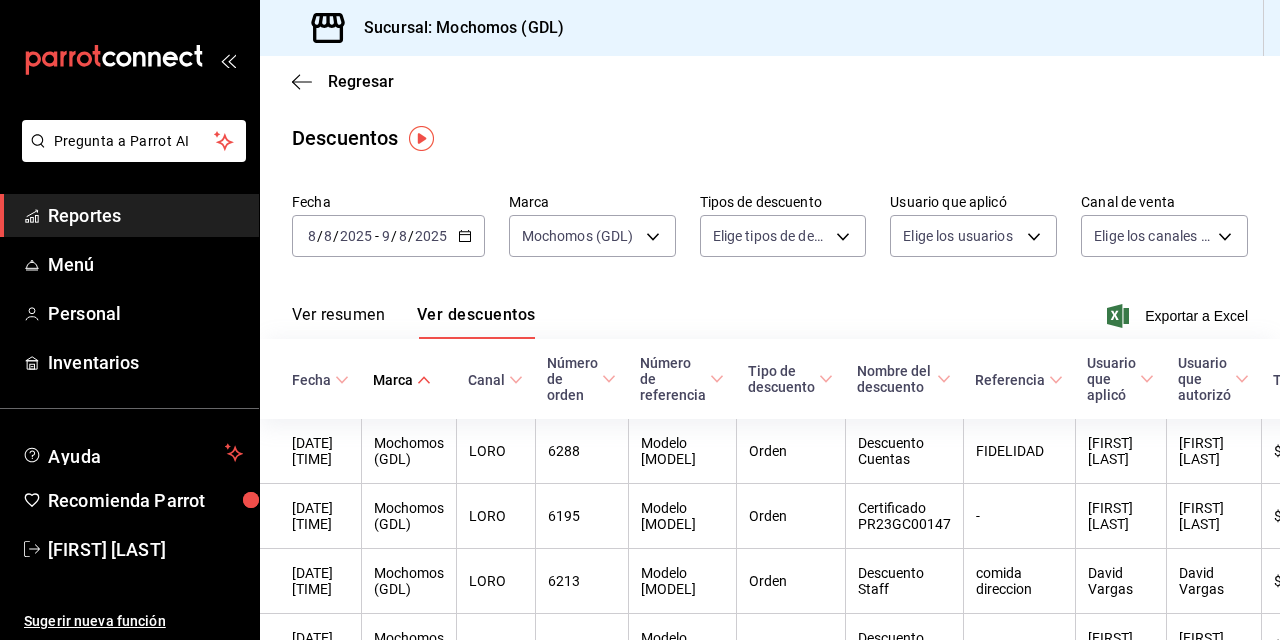 click on "[DATE] [DATE] - [DATE] [DATE]" at bounding box center (388, 236) 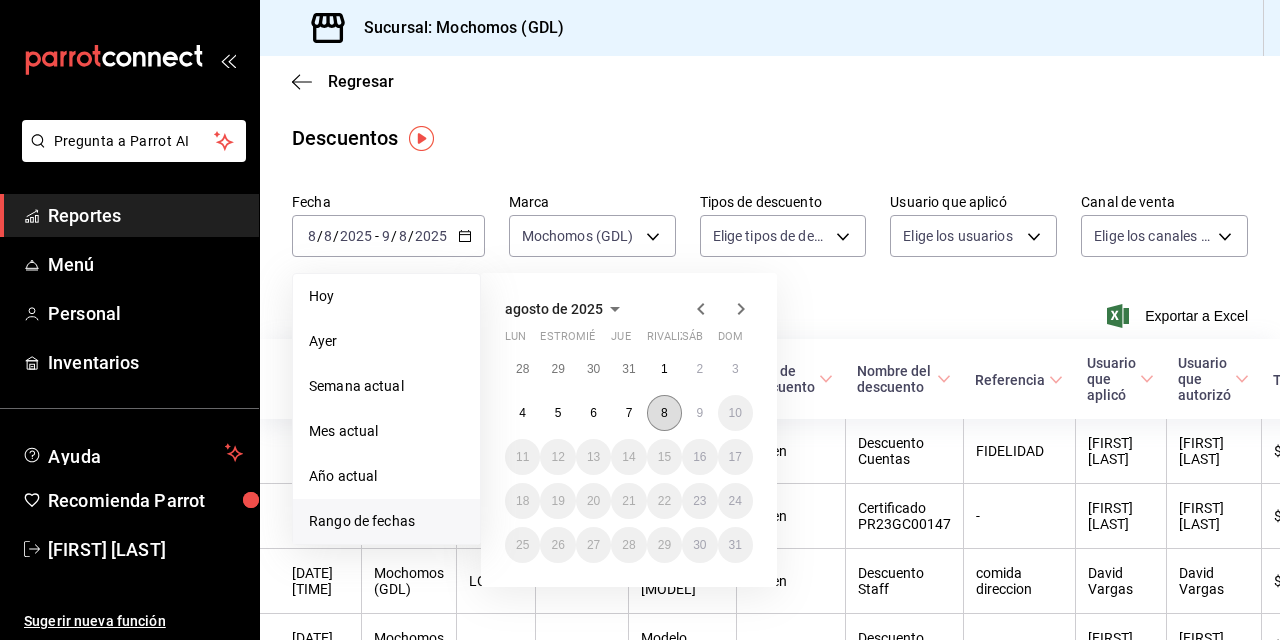 click on "8" at bounding box center (664, 413) 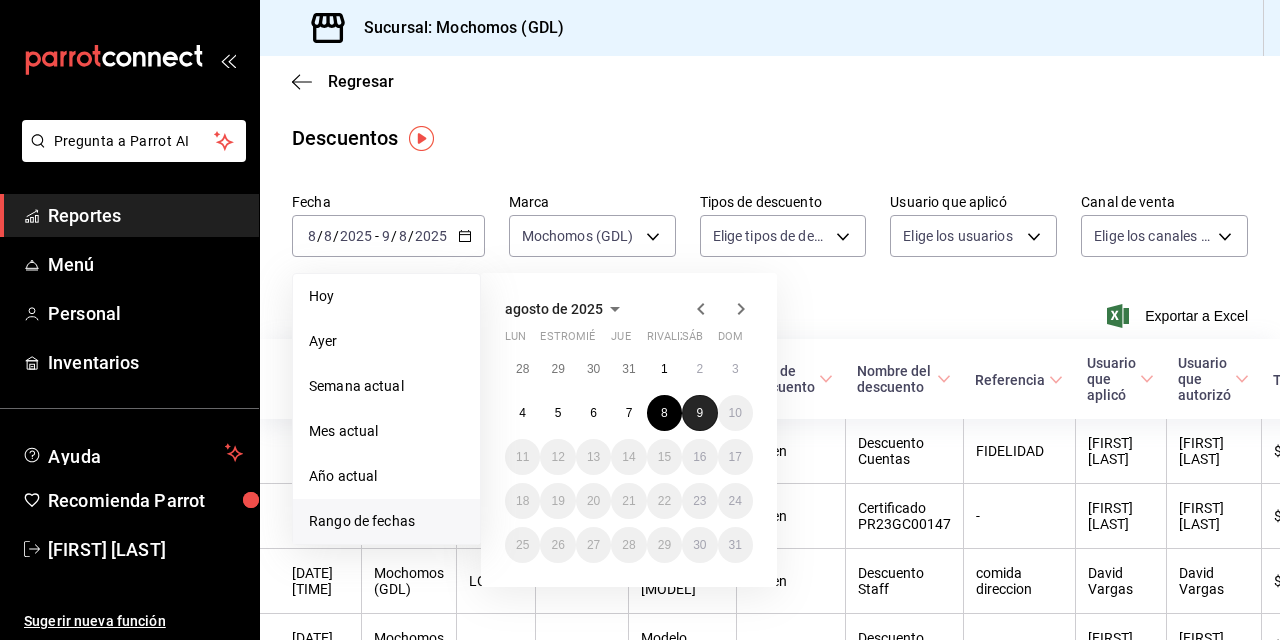 click on "9" at bounding box center (699, 413) 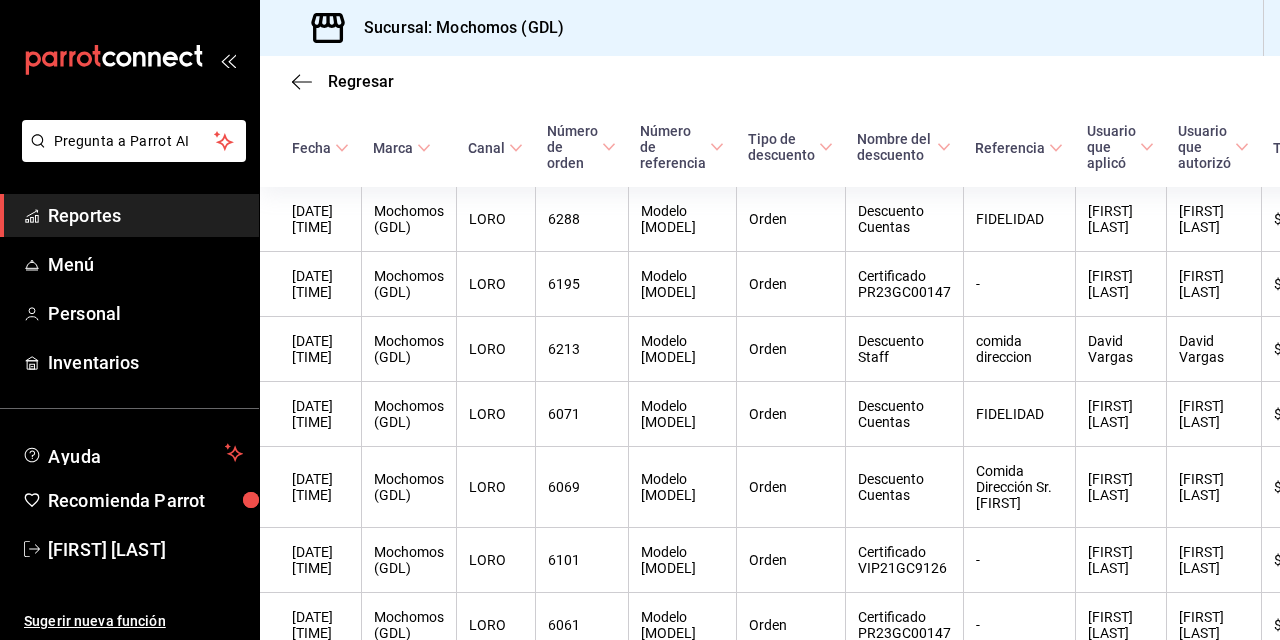 scroll, scrollTop: 240, scrollLeft: 0, axis: vertical 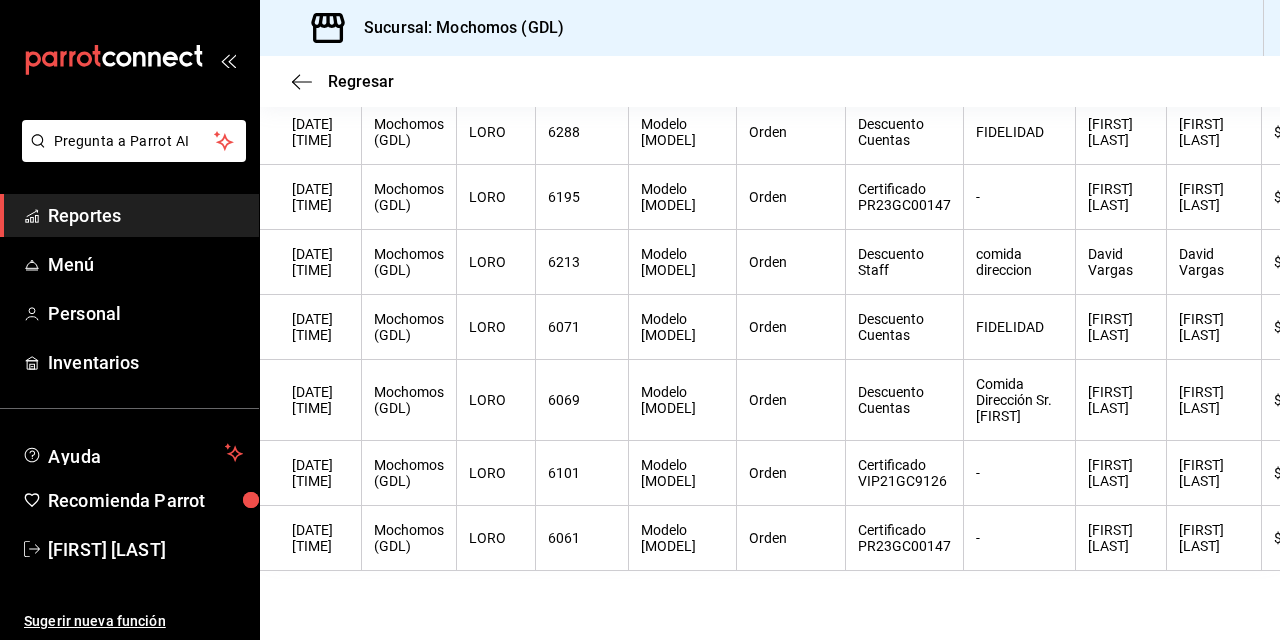 click on "Regresar Descuentos Fecha [DATE] [DATE] - [DATE] [DATE] Marca Mochomos (GDL) 36c25d4a-7cb0-456c-a434-e981d54830bc Tipos de descuento Elige tipos de descuento Usuario que aplicó Elige los usuarios Canal de venta Elige los canales de venta Ver resumen Ver descuentos Exportar a Excel Fecha Marca Canal Número de orden Número de referencia Tipo de descuento Nombre del descuento Referencia Usuario que aplicó Usuario que autorizó Total [DATE] [TIME] Mochomos (GDL) LORO 6288 Modelo [MODEL] Orden Descuento Cuentas FIDELIDAD Joe Ávila Joe Ávila $1,190.00 [DATE] [TIME] Mochomos (GDL) LORO 6195 Modelo [MODEL] Orden Certificado PR23GC00147 - María Serrano María Serrano $2,734.00 [DATE] [TIME] Mochomos (GDL) LORO 6213 Modelo [MODEL] Orden Descuento Staff comida direccion David Vargas David Vargas $1,108.00 [DATE] [TIME] Mochomos (GDL) LORO 6071 Modelo [MODEL] Orden Descuento Cuentas FIDELIDAD Joe Ávila Joe Ávila $784.00 [DATE] [TIME] LORO - -" at bounding box center [770, 348] 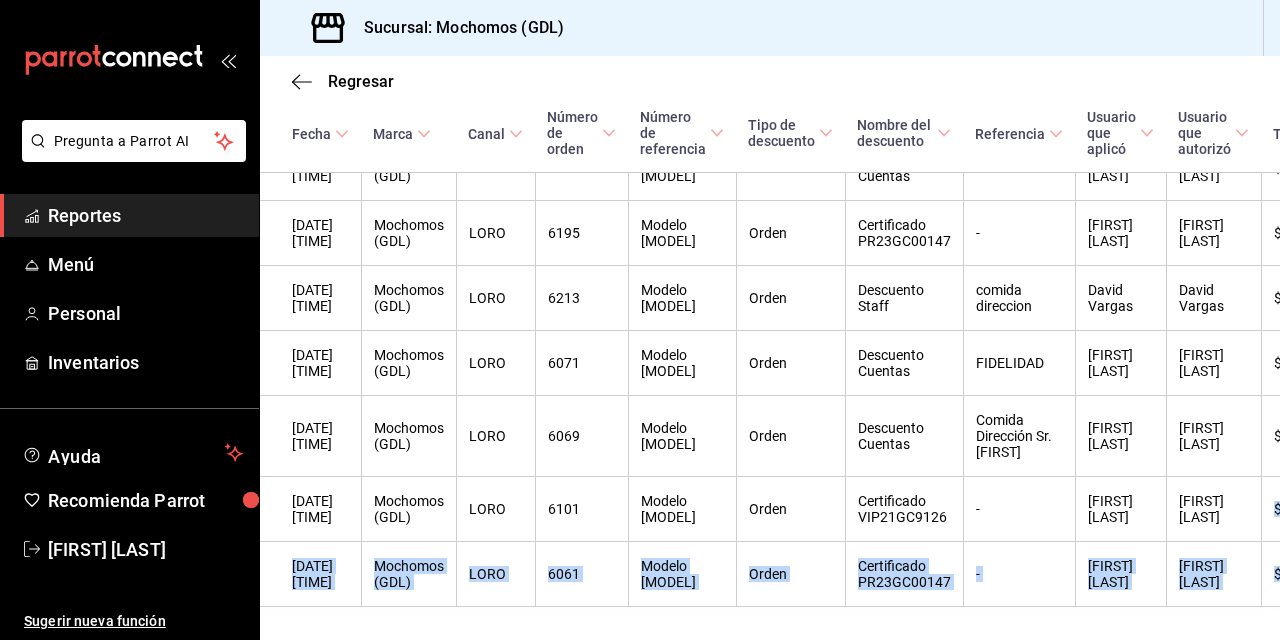 click on "Regresar Descuentos Fecha [DATE] [DATE] - [DATE] [DATE] Marca Mochomos (GDL) 36c25d4a-7cb0-456c-a434-e981d54830bc Tipos de descuento Elige tipos de descuento Usuario que aplicó Elige los usuarios Canal de venta Elige los canales de venta Ver resumen Ver descuentos Exportar a Excel Fecha Marca Canal Número de orden Número de referencia Tipo de descuento Nombre del descuento Referencia Usuario que aplicó Usuario que autorizó Total [DATE] [TIME] Mochomos (GDL) LORO 6288 Modelo [MODEL] Orden Descuento Cuentas FIDELIDAD Joe Ávila Joe Ávila $1,190.00 [DATE] [TIME] Mochomos (GDL) LORO 6195 Modelo [MODEL] Orden Certificado PR23GC00147 - María Serrano María Serrano $2,734.00 [DATE] [TIME] Mochomos (GDL) LORO 6213 Modelo [MODEL] Orden Descuento Staff comida direccion David Vargas David Vargas $1,108.00 [DATE] [TIME] Mochomos (GDL) LORO 6071 Modelo [MODEL] Orden Descuento Cuentas FIDELIDAD Joe Ávila Joe Ávila $784.00 [DATE] [TIME] LORO - -" at bounding box center [770, 348] 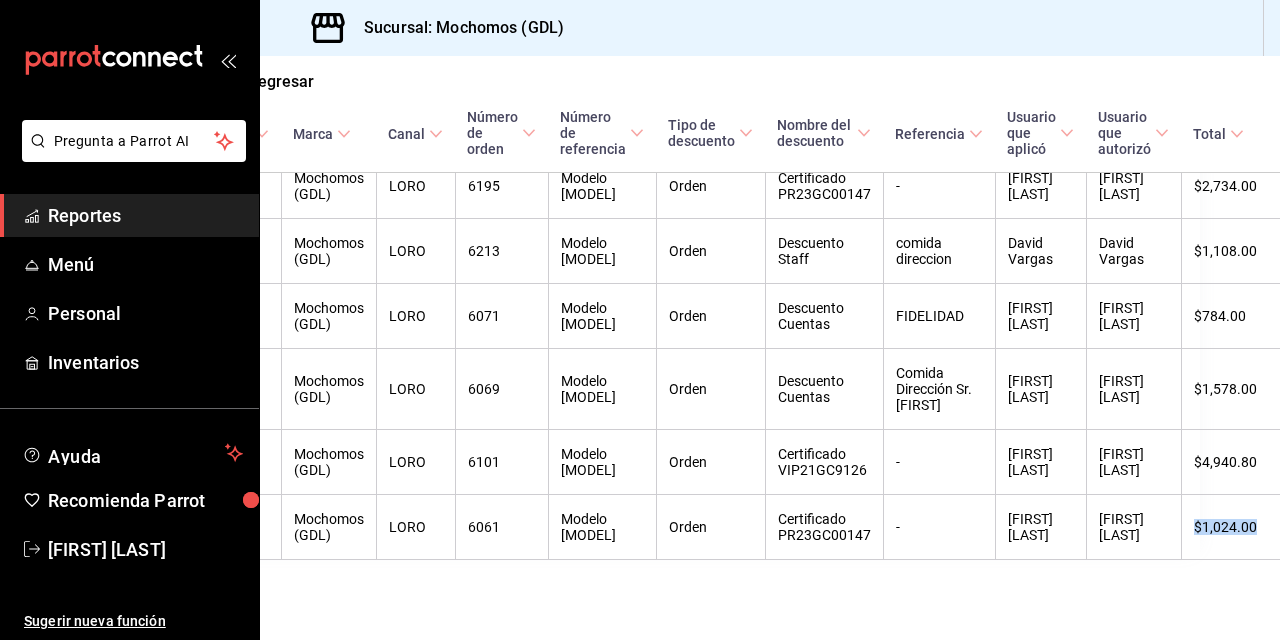 scroll, scrollTop: 492, scrollLeft: 108, axis: both 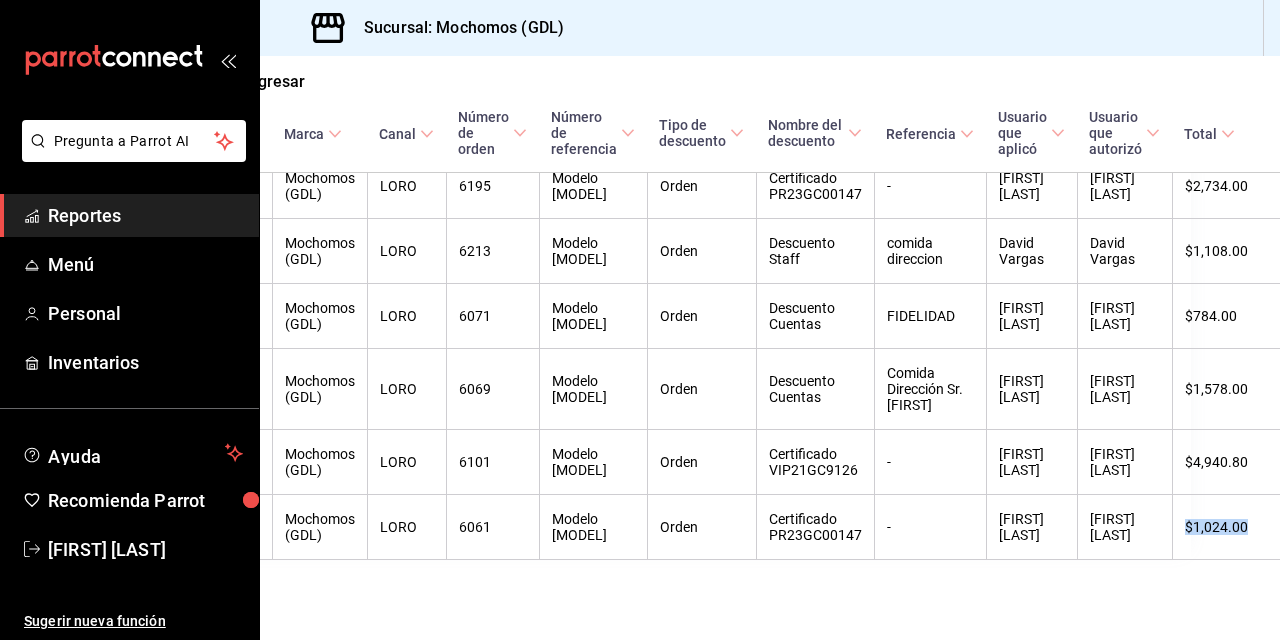 click on "Regresar Descuentos Fecha [DATE] [DATE] - [DATE] [DATE] Marca Mochomos (GDL) 36c25d4a-7cb0-456c-a434-e981d54830bc Tipos de descuento Elige tipos de descuento Usuario que aplicó Elige los usuarios Canal de venta Elige los canales de venta Ver resumen Ver descuentos Exportar a Excel Fecha Marca Canal Número de orden Número de referencia Tipo de descuento Nombre del descuento Referencia Usuario que aplicó Usuario que autorizó Total [DATE] [TIME] Mochomos (GDL) LORO 6288 Modelo [MODEL] Orden Descuento Cuentas FIDELIDAD Joe Ávila Joe Ávila $1,190.00 [DATE] [TIME] Mochomos (GDL) LORO 6195 Modelo [MODEL] Orden Certificado PR23GC00147 - María Serrano María Serrano $2,734.00 [DATE] [TIME] Mochomos (GDL) LORO 6213 Modelo [MODEL] Orden Descuento Staff comida direccion David Vargas David Vargas $1,108.00 [DATE] [TIME] Mochomos (GDL) LORO 6071 Modelo [MODEL] Orden Descuento Cuentas FIDELIDAD Joe Ávila Joe Ávila $784.00 [DATE] [TIME] LORO - -" at bounding box center [770, 348] 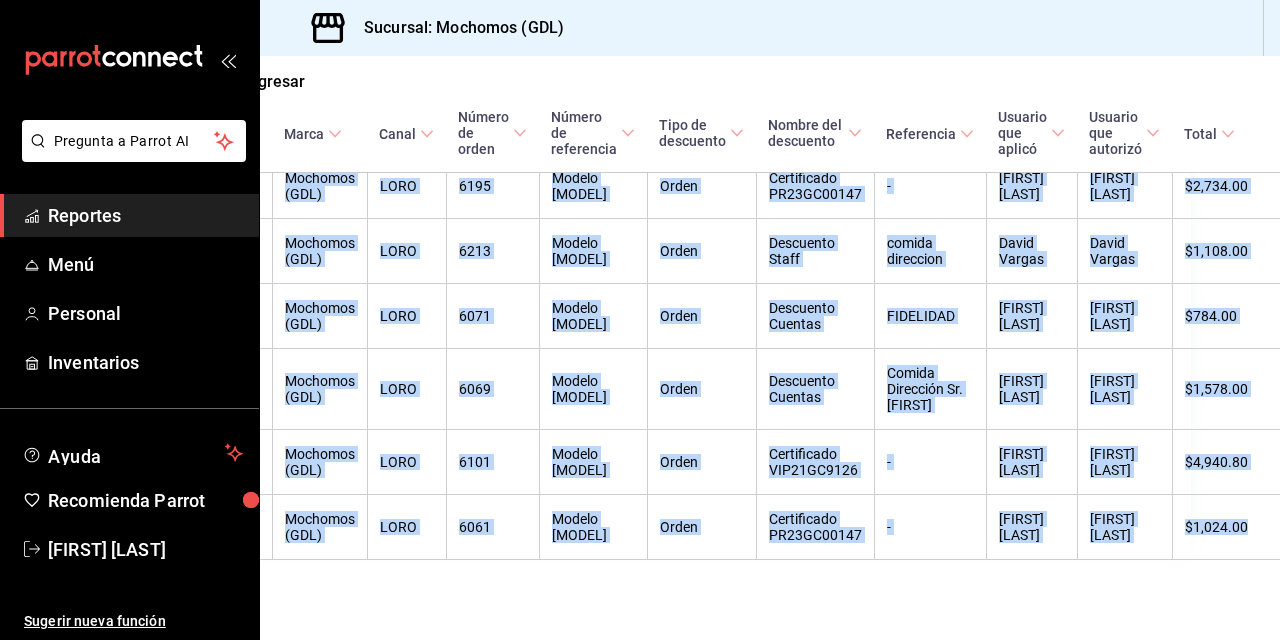 click on "Regresar Descuentos Fecha [DATE] [DATE] - [DATE] [DATE] Marca Mochomos (GDL) 36c25d4a-7cb0-456c-a434-e981d54830bc Tipos de descuento Elige tipos de descuento Usuario que aplicó Elige los usuarios Canal de venta Elige los canales de venta Ver resumen Ver descuentos Exportar a Excel Fecha Marca Canal Número de orden Número de referencia Tipo de descuento Nombre del descuento Referencia Usuario que aplicó Usuario que autorizó Total [DATE] [TIME] Mochomos (GDL) LORO 6288 Modelo [MODEL] Orden Descuento Cuentas FIDELIDAD Joe Ávila Joe Ávila $1,190.00 [DATE] [TIME] Mochomos (GDL) LORO 6195 Modelo [MODEL] Orden Certificado PR23GC00147 - María Serrano María Serrano $2,734.00 [DATE] [TIME] Mochomos (GDL) LORO 6213 Modelo [MODEL] Orden Descuento Staff comida direccion David Vargas David Vargas $1,108.00 [DATE] [TIME] Mochomos (GDL) LORO 6071 Modelo [MODEL] Orden Descuento Cuentas FIDELIDAD Joe Ávila Joe Ávila $784.00 [DATE] [TIME] LORO - -" at bounding box center [770, 348] 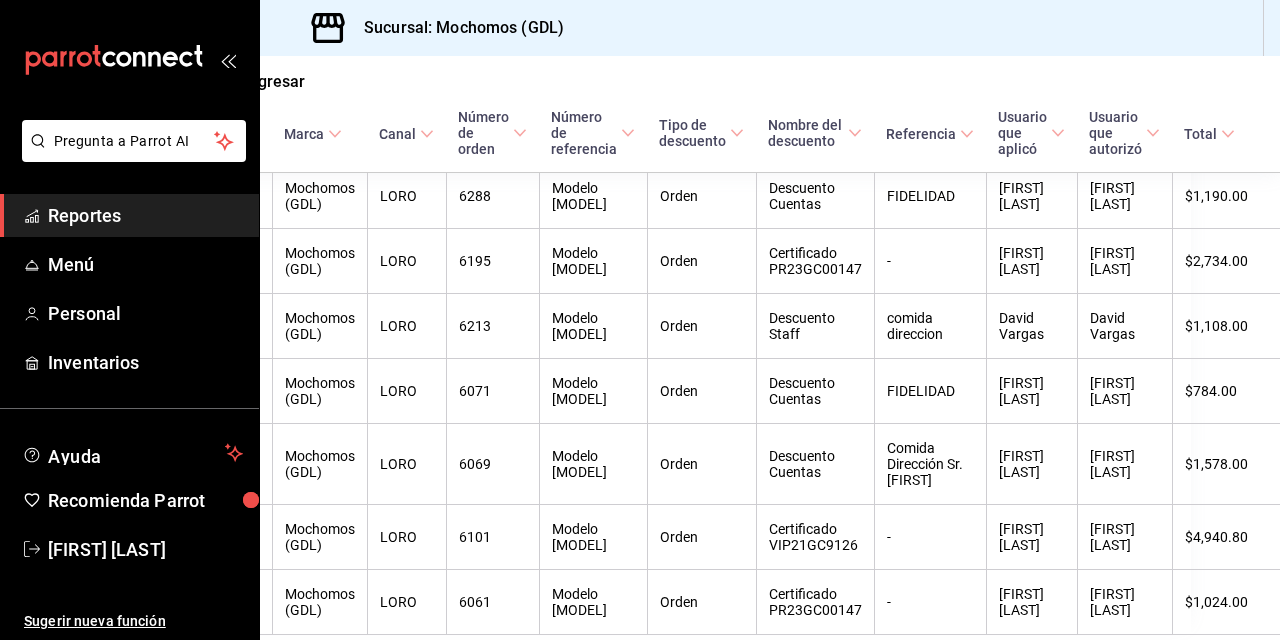 scroll, scrollTop: 252, scrollLeft: 0, axis: vertical 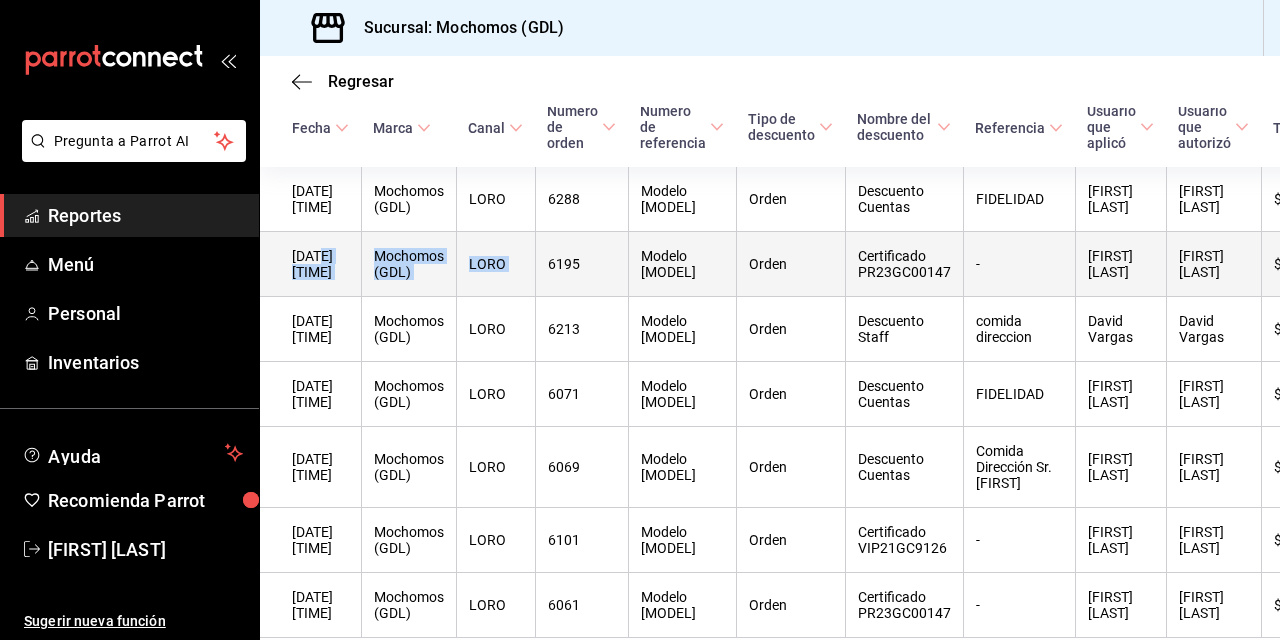 drag, startPoint x: 556, startPoint y: 274, endPoint x: 323, endPoint y: 254, distance: 233.8568 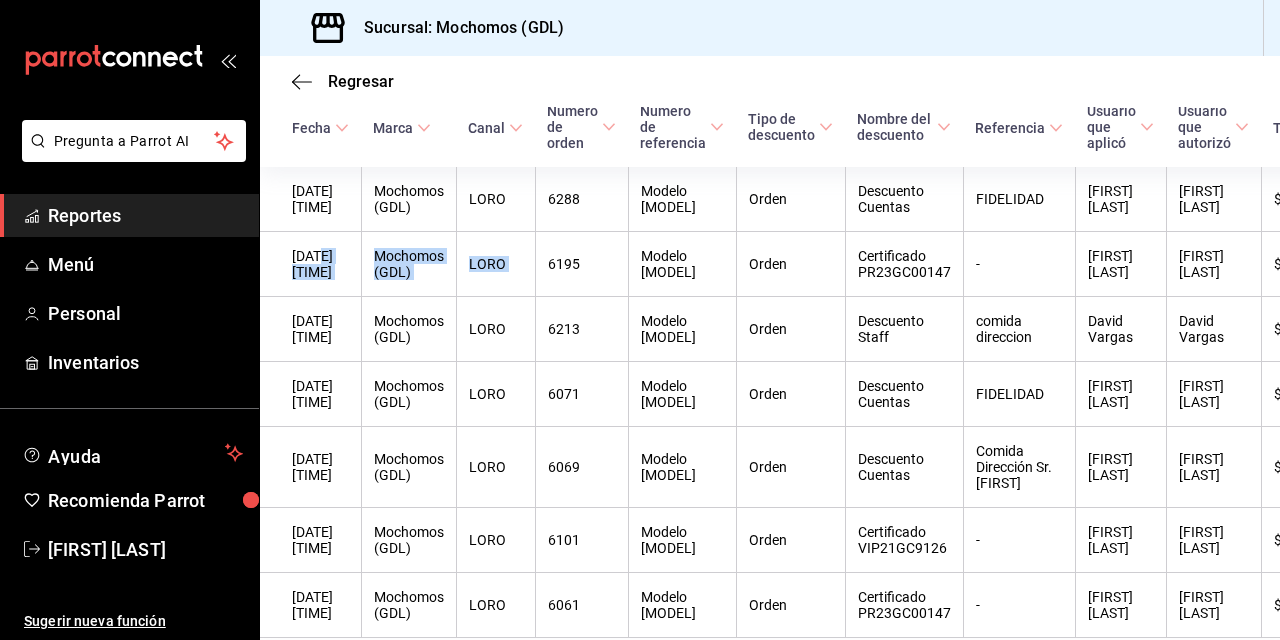 scroll, scrollTop: 292, scrollLeft: 0, axis: vertical 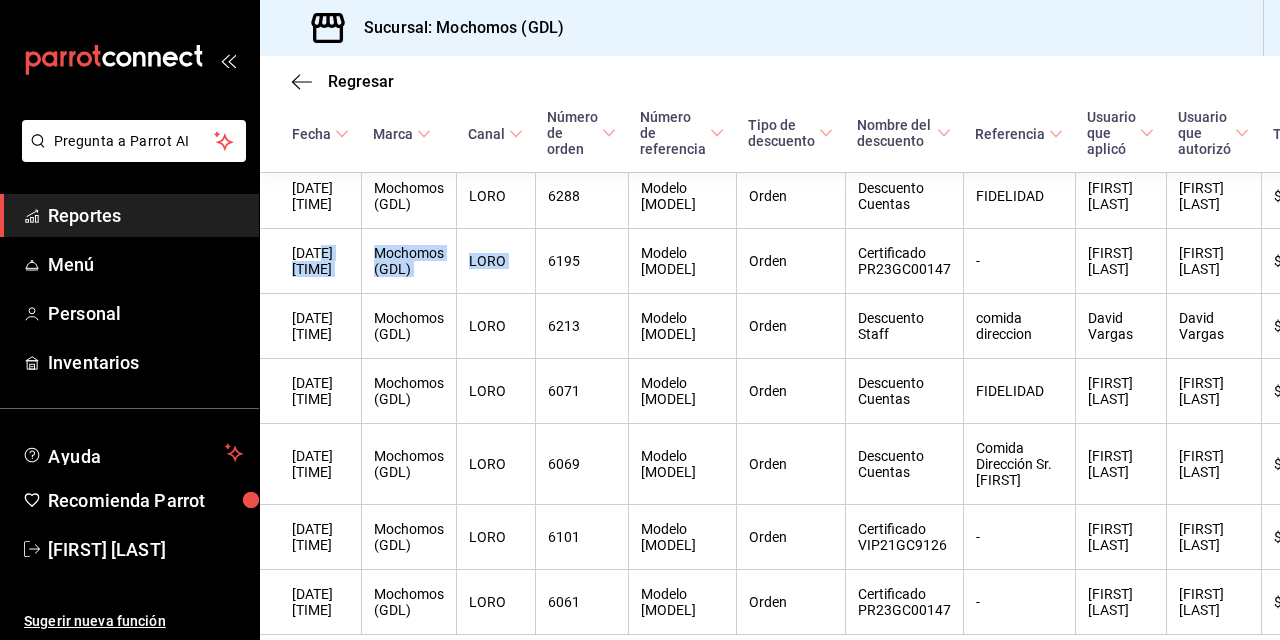 click on "Regresar Descuentos Fecha [DATE] [DATE] - [DATE] [DATE] Marca Mochomos (GDL) 36c25d4a-7cb0-456c-a434-e981d54830bc Tipos de descuento Elige tipos de descuento Usuario que aplicó Elige los usuarios Canal de venta Elige los canales de venta Ver resumen Ver descuentos Exportar a Excel Fecha Marca Canal Número de orden Número de referencia Tipo de descuento Nombre del descuento Referencia Usuario que aplicó Usuario que autorizó Total [DATE] [TIME] Mochomos (GDL) LORO 6288 Modelo [MODEL] Orden Descuento Cuentas FIDELIDAD Joe Ávila Joe Ávila $1,190.00 [DATE] [TIME] Mochomos (GDL) LORO 6195 Modelo [MODEL] Orden Certificado PR23GC00147 - María Serrano María Serrano $2,734.00 [DATE] [TIME] Mochomos (GDL) LORO 6213 Modelo [MODEL] Orden Descuento Staff comida direccion David Vargas David Vargas $1,108.00 [DATE] [TIME] Mochomos (GDL) LORO 6071 Modelo [MODEL] Orden Descuento Cuentas FIDELIDAD Joe Ávila Joe Ávila $784.00 [DATE] [TIME] LORO - -" at bounding box center [770, 348] 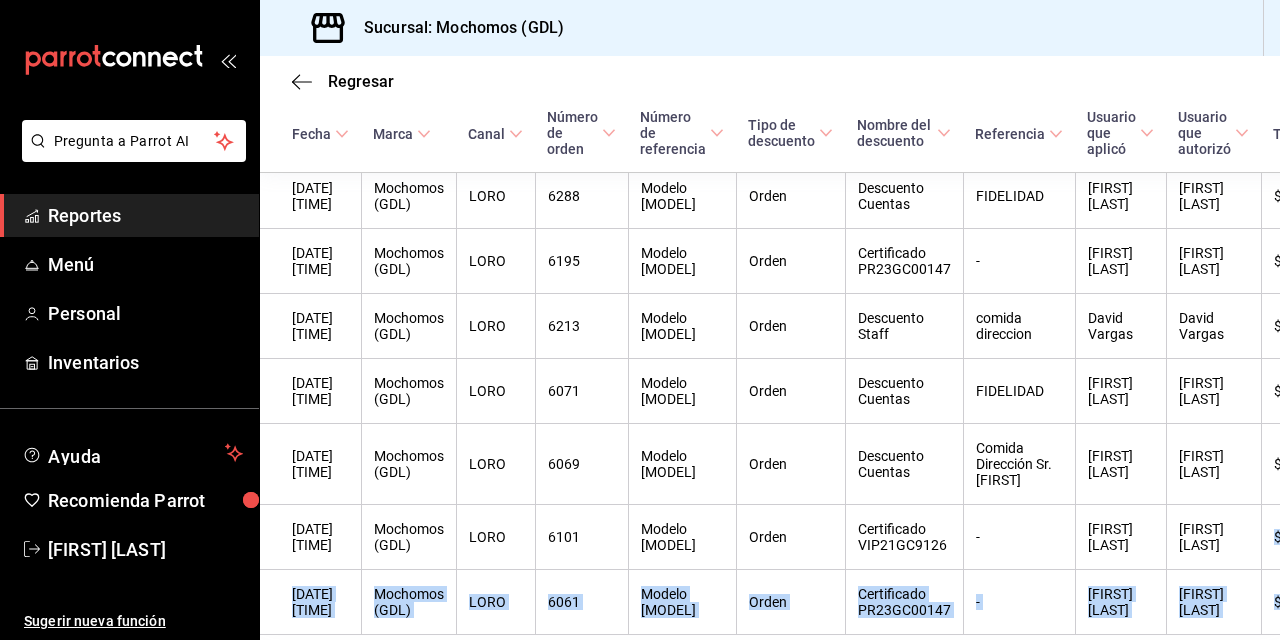 click on "Regresar Descuentos Fecha [DATE] [DATE] - [DATE] [DATE] Marca Mochomos (GDL) 36c25d4a-7cb0-456c-a434-e981d54830bc Tipos de descuento Elige tipos de descuento Usuario que aplicó Elige los usuarios Canal de venta Elige los canales de venta Ver resumen Ver descuentos Exportar a Excel Fecha Marca Canal Número de orden Número de referencia Tipo de descuento Nombre del descuento Referencia Usuario que aplicó Usuario que autorizó Total [DATE] [TIME] Mochomos (GDL) LORO 6288 Modelo [MODEL] Orden Descuento Cuentas FIDELIDAD Joe Ávila Joe Ávila $1,190.00 [DATE] [TIME] Mochomos (GDL) LORO 6195 Modelo [MODEL] Orden Certificado PR23GC00147 - María Serrano María Serrano $2,734.00 [DATE] [TIME] Mochomos (GDL) LORO 6213 Modelo [MODEL] Orden Descuento Staff comida direccion David Vargas David Vargas $1,108.00 [DATE] [TIME] Mochomos (GDL) LORO 6071 Modelo [MODEL] Orden Descuento Cuentas FIDELIDAD Joe Ávila Joe Ávila $784.00 [DATE] [TIME] LORO - -" at bounding box center [770, 348] 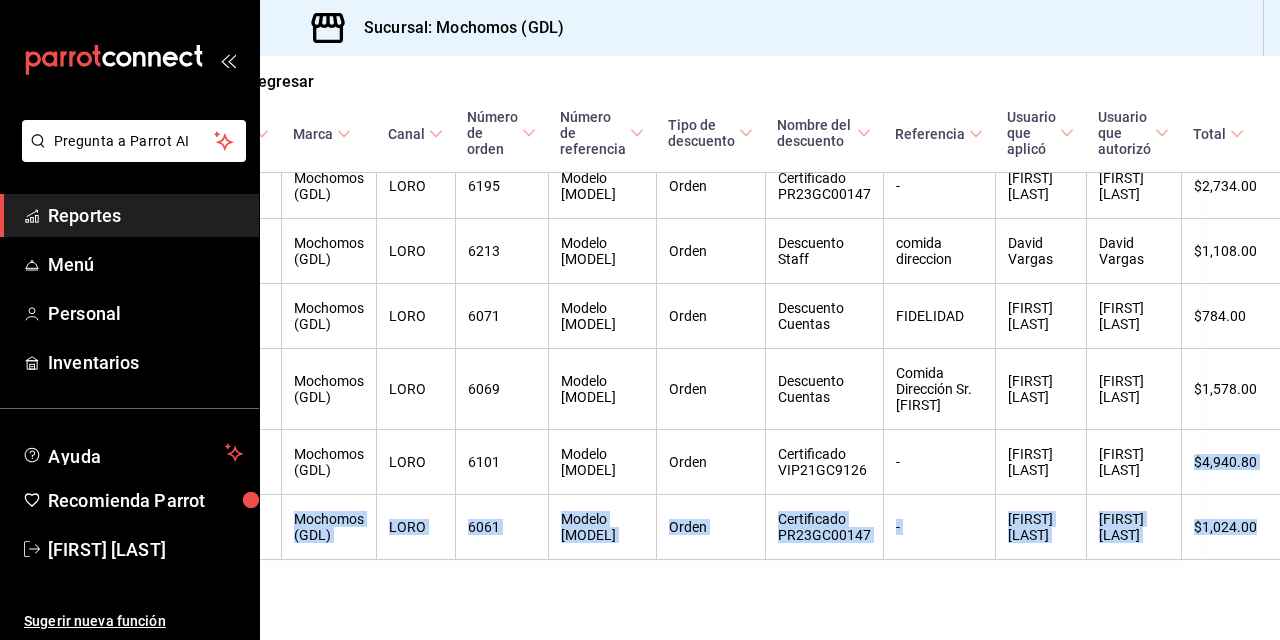 click on "Regresar Descuentos Fecha [DATE] [DATE] - [DATE] [DATE] Marca Mochomos (GDL) 36c25d4a-7cb0-456c-a434-e981d54830bc Tipos de descuento Elige tipos de descuento Usuario que aplicó Elige los usuarios Canal de venta Elige los canales de venta Ver resumen Ver descuentos Exportar a Excel Fecha Marca Canal Número de orden Número de referencia Tipo de descuento Nombre del descuento Referencia Usuario que aplicó Usuario que autorizó Total [DATE] [TIME] Mochomos (GDL) LORO 6288 Modelo [MODEL] Orden Descuento Cuentas FIDELIDAD Joe Ávila Joe Ávila $1,190.00 [DATE] [TIME] Mochomos (GDL) LORO 6195 Modelo [MODEL] Orden Certificado PR23GC00147 - María Serrano María Serrano $2,734.00 [DATE] [TIME] Mochomos (GDL) LORO 6213 Modelo [MODEL] Orden Descuento Staff comida direccion David Vargas David Vargas $1,108.00 [DATE] [TIME] Mochomos (GDL) LORO 6071 Modelo [MODEL] Orden Descuento Cuentas FIDELIDAD Joe Ávila Joe Ávila $784.00 [DATE] [TIME] LORO - -" at bounding box center [770, 348] 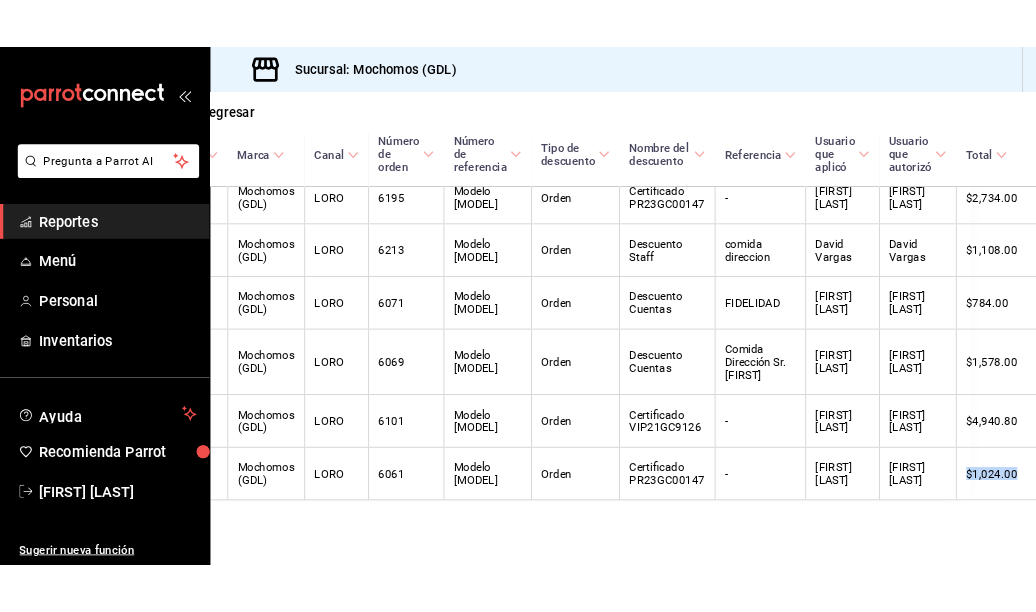 scroll, scrollTop: 492, scrollLeft: 108, axis: both 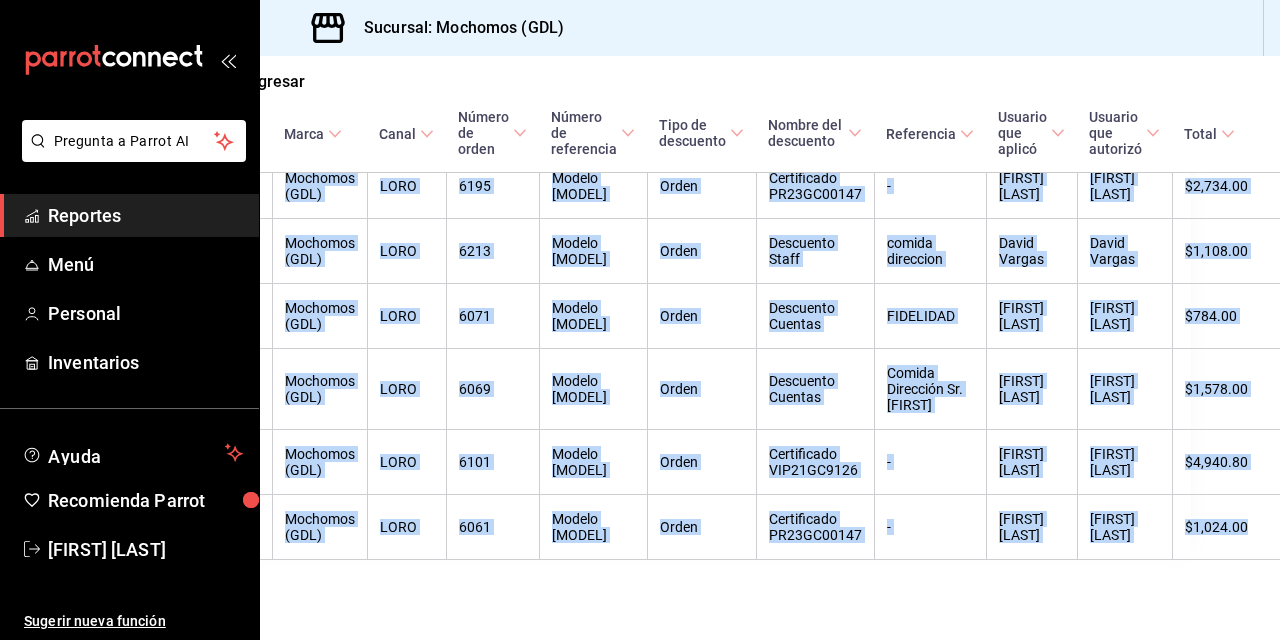 click on "Regresar Descuentos Fecha [DATE] [DATE] - [DATE] [DATE] Marca Mochomos (GDL) 36c25d4a-7cb0-456c-a434-e981d54830bc Tipos de descuento Elige tipos de descuento Usuario que aplicó Elige los usuarios Canal de venta Elige los canales de venta Ver resumen Ver descuentos Exportar a Excel Fecha Marca Canal Número de orden Número de referencia Tipo de descuento Nombre del descuento Referencia Usuario que aplicó Usuario que autorizó Total [DATE] [TIME] Mochomos (GDL) LORO 6288 Modelo [MODEL] Orden Descuento Cuentas FIDELIDAD Joe Ávila Joe Ávila $1,190.00 [DATE] [TIME] Mochomos (GDL) LORO 6195 Modelo [MODEL] Orden Certificado PR23GC00147 - María Serrano María Serrano $2,734.00 [DATE] [TIME] Mochomos (GDL) LORO 6213 Modelo [MODEL] Orden Descuento Staff comida direccion David Vargas David Vargas $1,108.00 [DATE] [TIME] Mochomos (GDL) LORO 6071 Modelo [MODEL] Orden Descuento Cuentas FIDELIDAD Joe Ávila Joe Ávila $784.00 [DATE] [TIME] LORO - -" at bounding box center [770, 348] 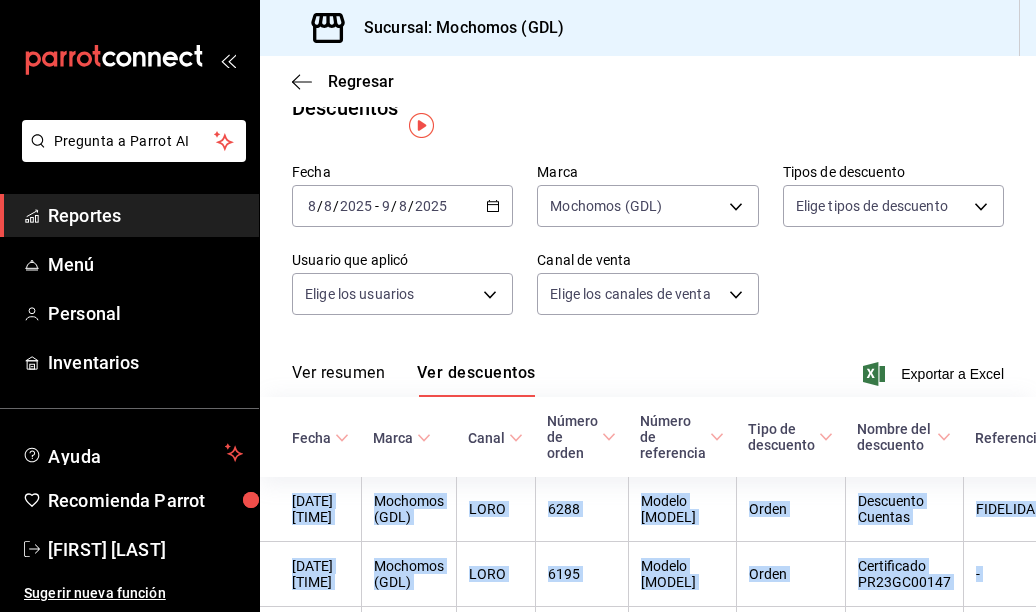 scroll, scrollTop: 8, scrollLeft: 0, axis: vertical 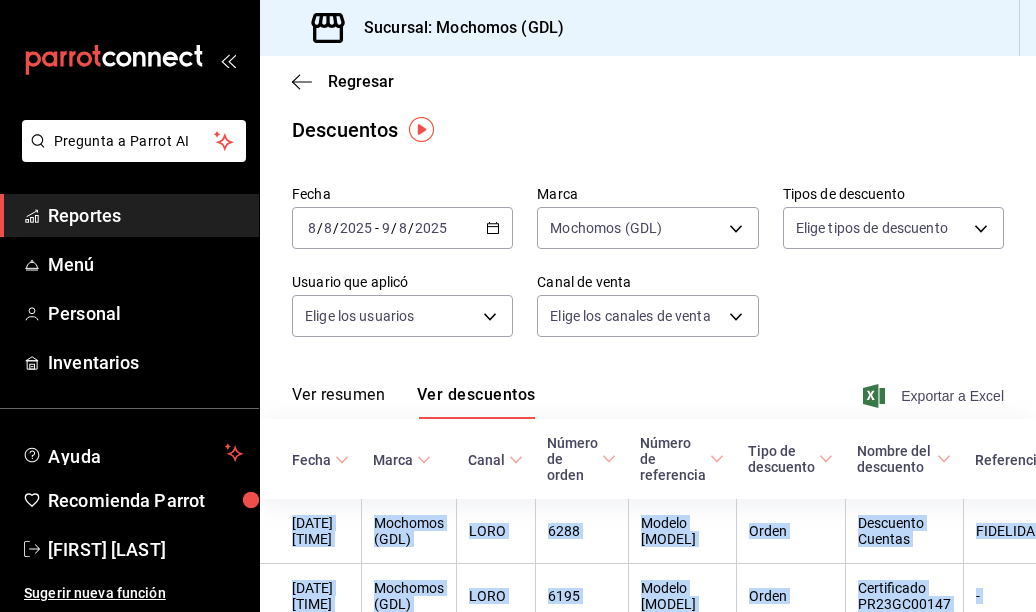 click on "Exportar a Excel" at bounding box center (952, 396) 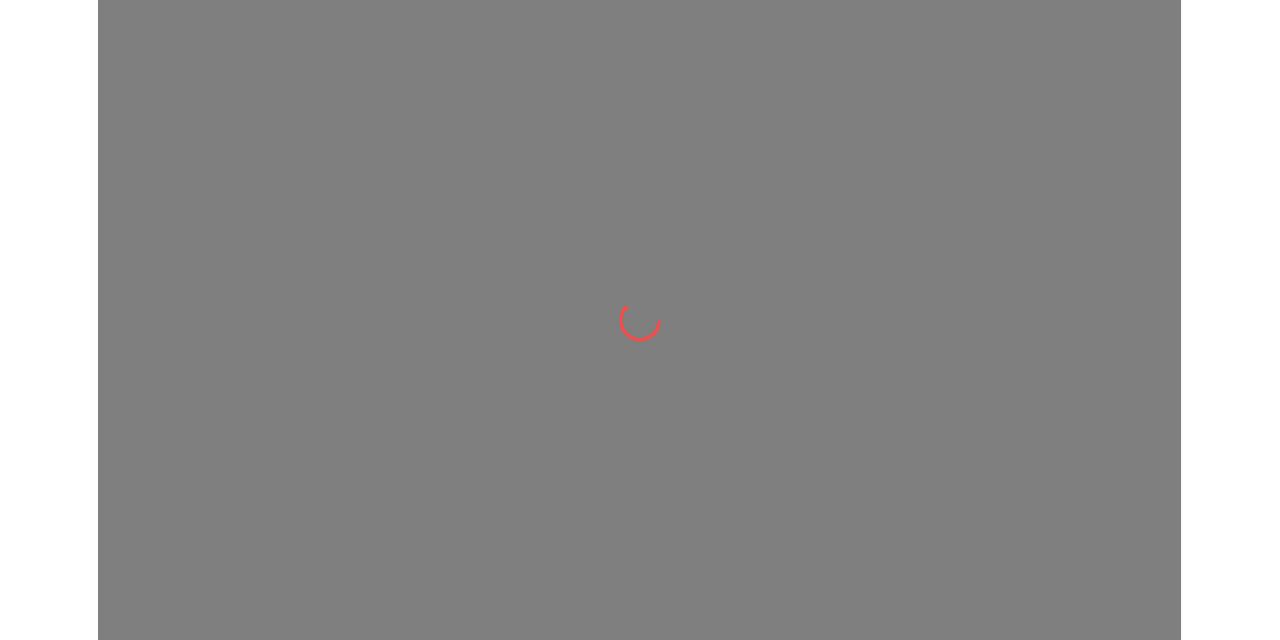 scroll, scrollTop: 0, scrollLeft: 0, axis: both 